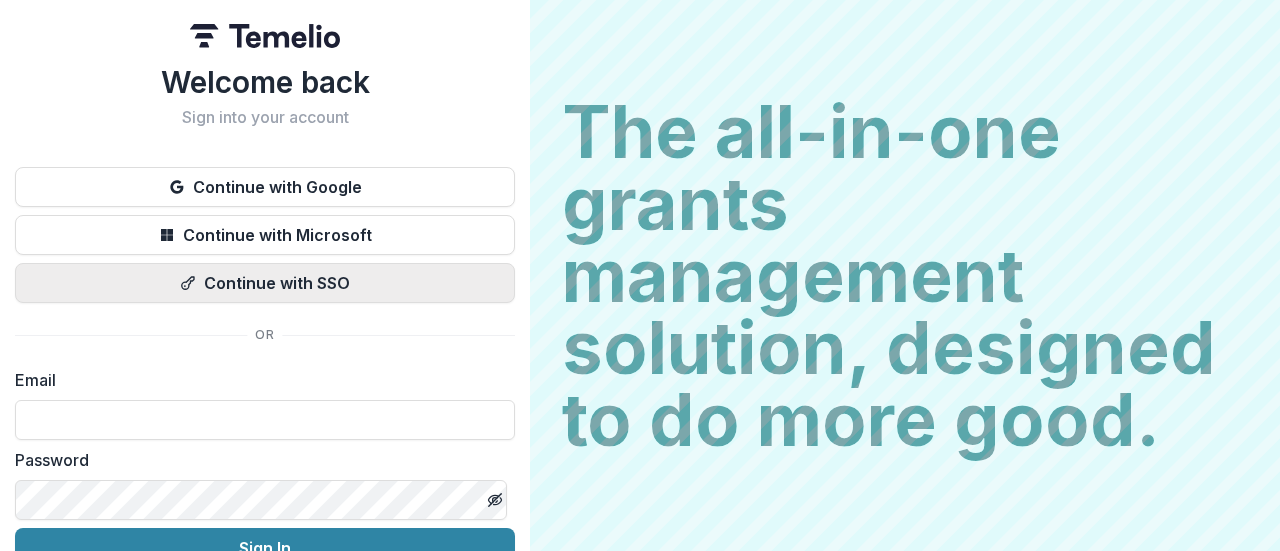 scroll, scrollTop: 0, scrollLeft: 0, axis: both 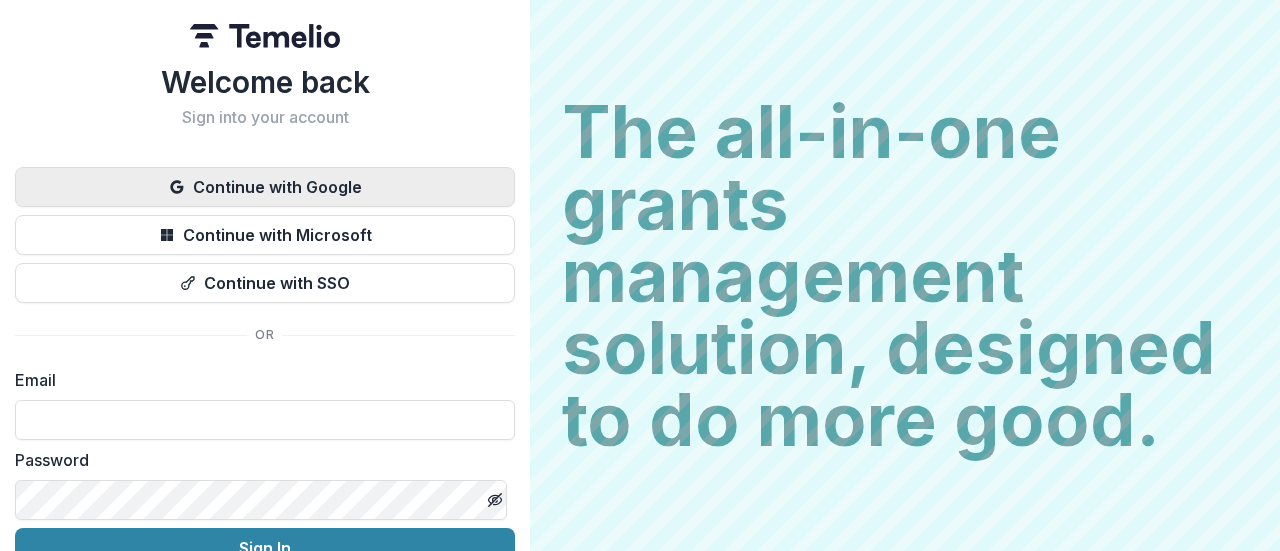 click on "Continue with Google" at bounding box center (265, 187) 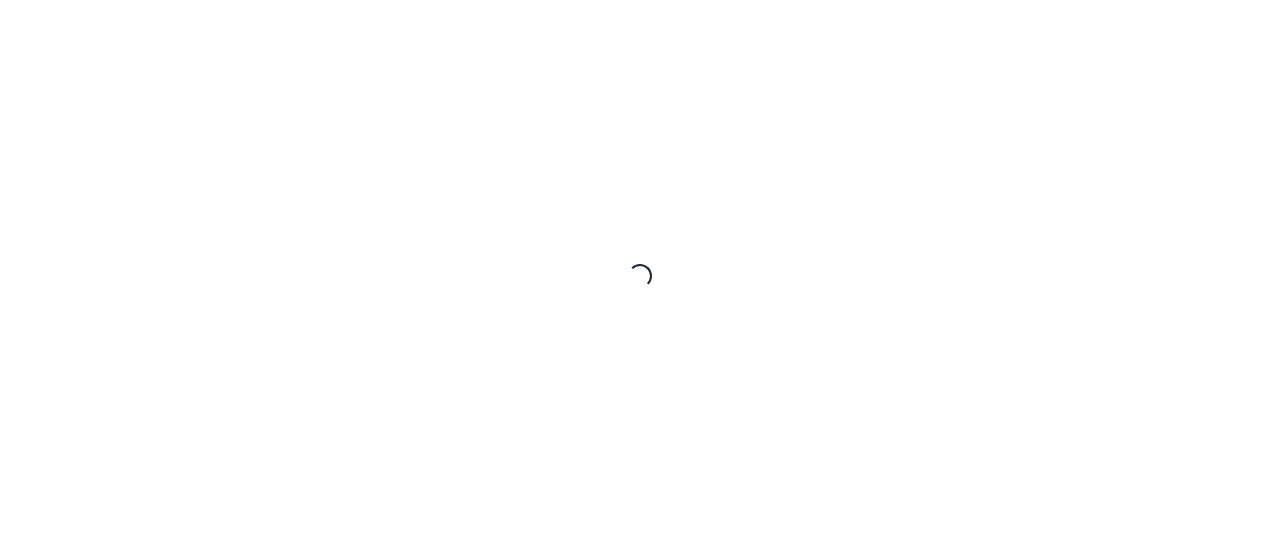 scroll, scrollTop: 0, scrollLeft: 0, axis: both 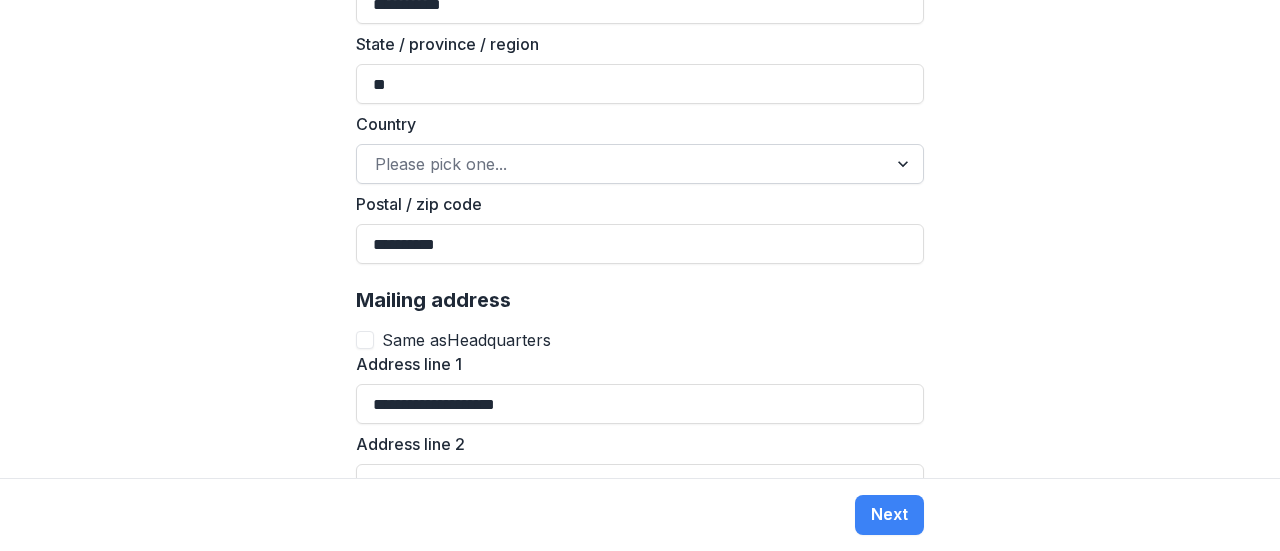 click at bounding box center (622, 164) 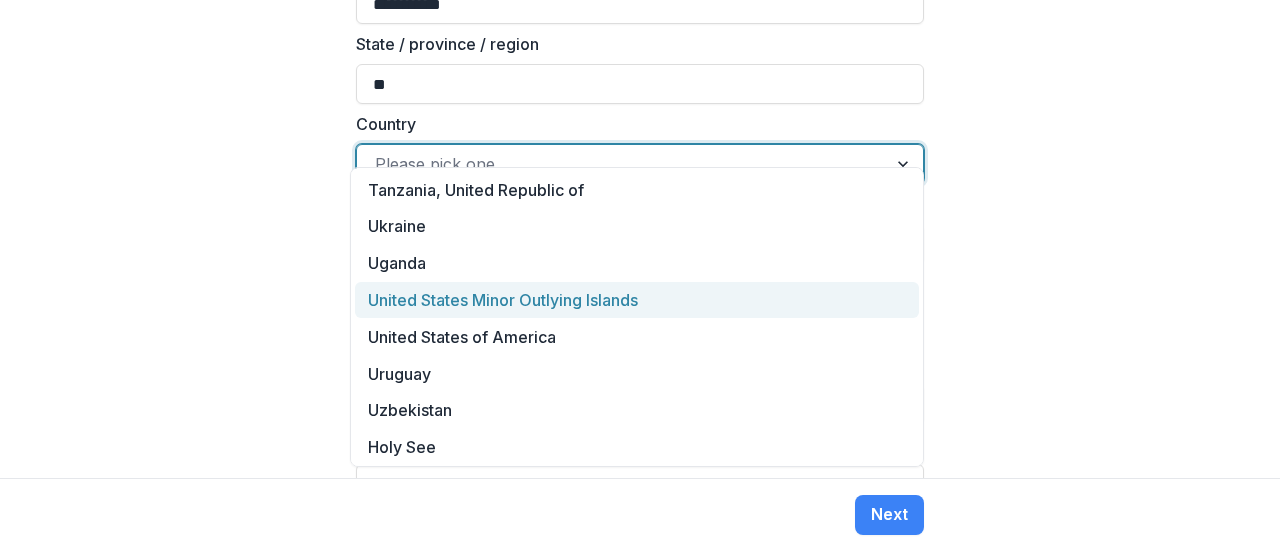 scroll, scrollTop: 8396, scrollLeft: 0, axis: vertical 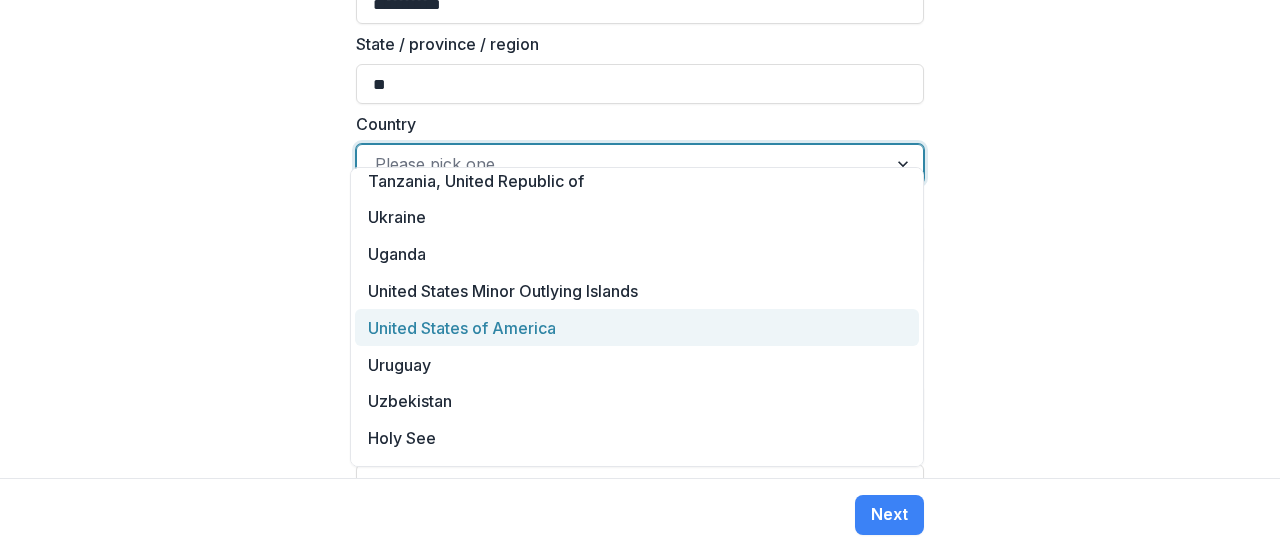 click on "United States of America" at bounding box center [637, 327] 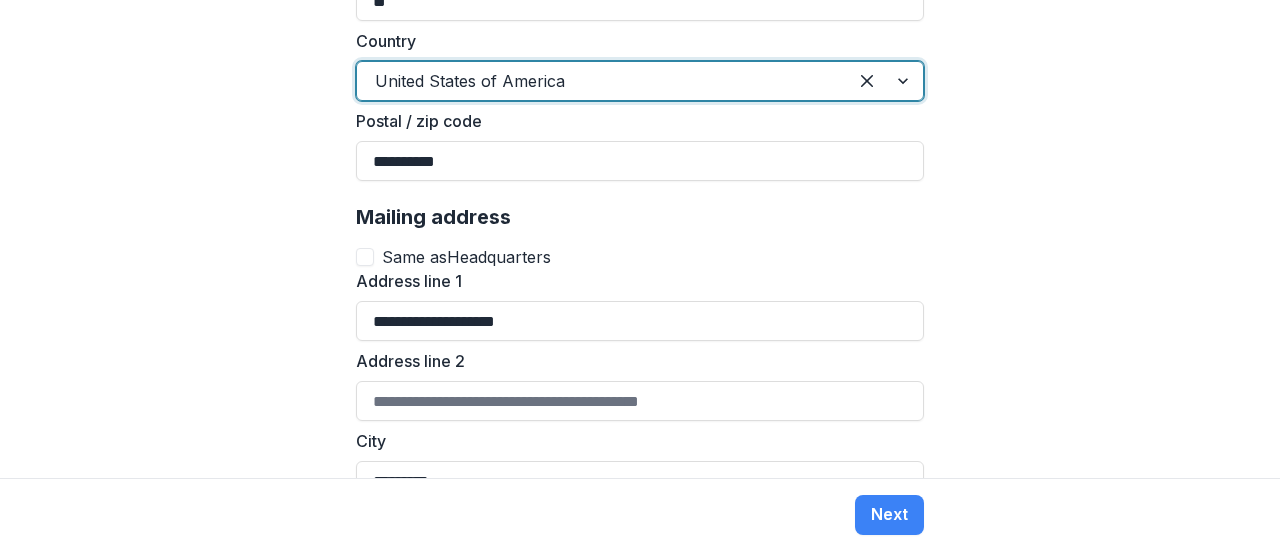 scroll, scrollTop: 1621, scrollLeft: 0, axis: vertical 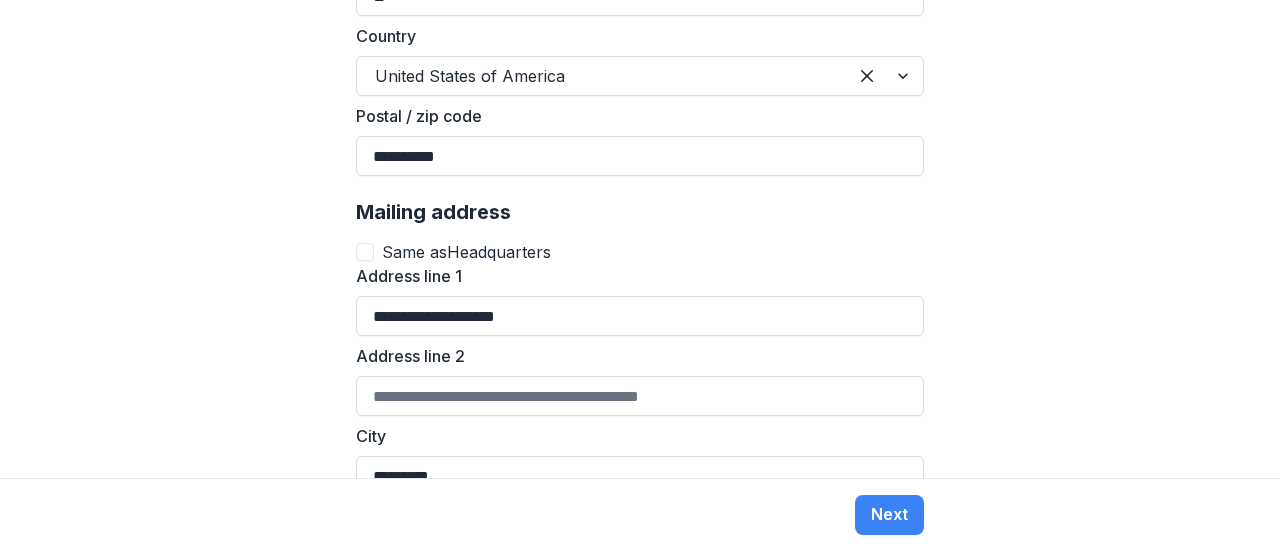 click at bounding box center (365, 252) 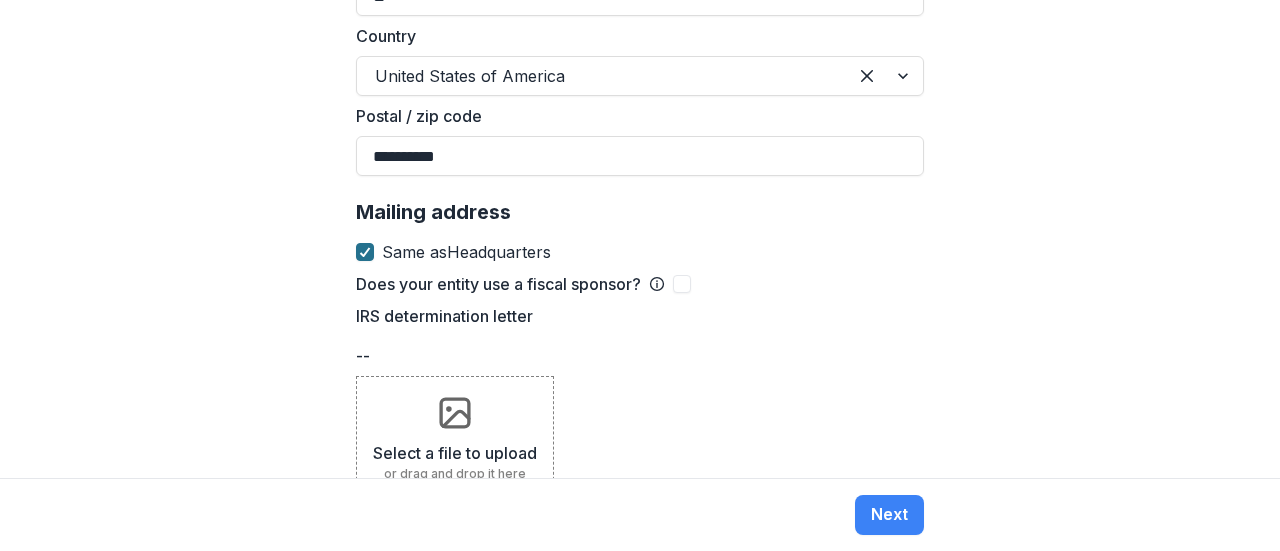 click 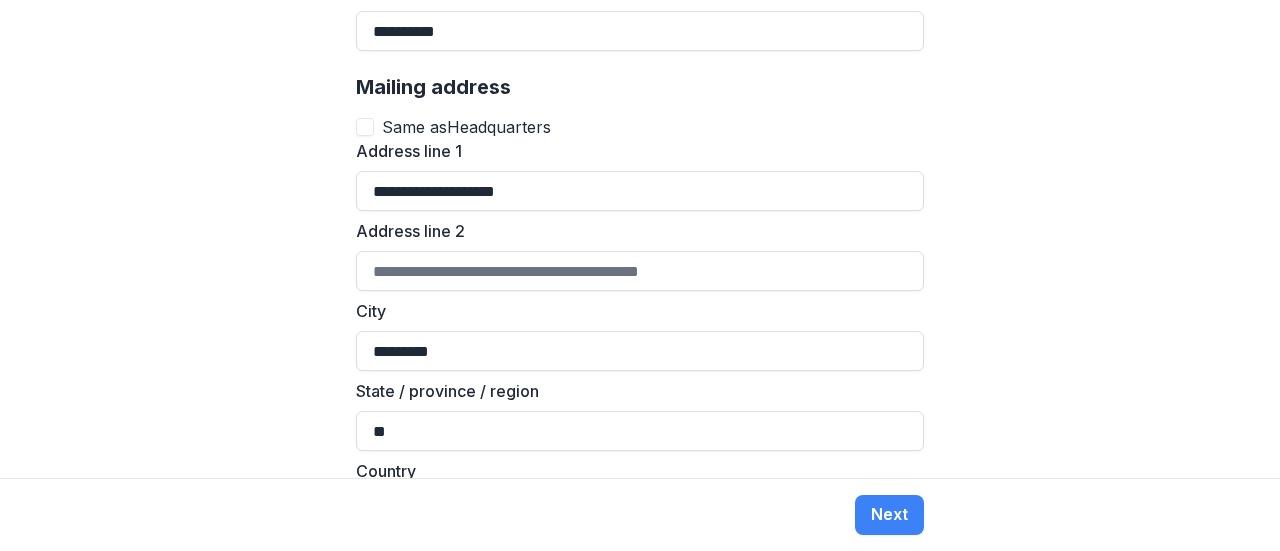 scroll, scrollTop: 1741, scrollLeft: 0, axis: vertical 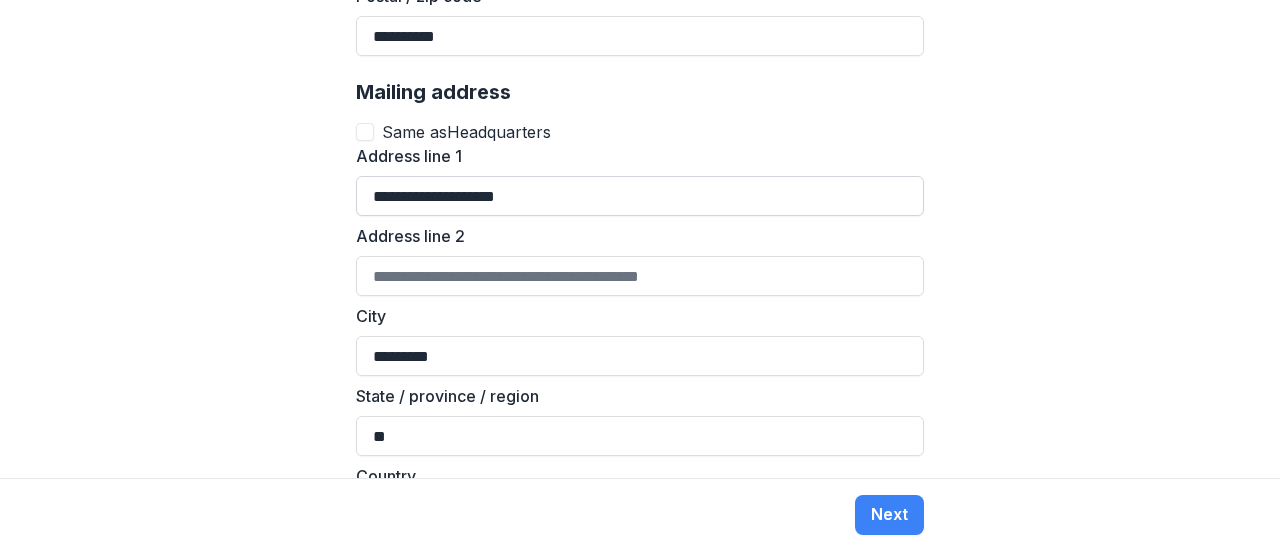 click on "**********" at bounding box center (640, 196) 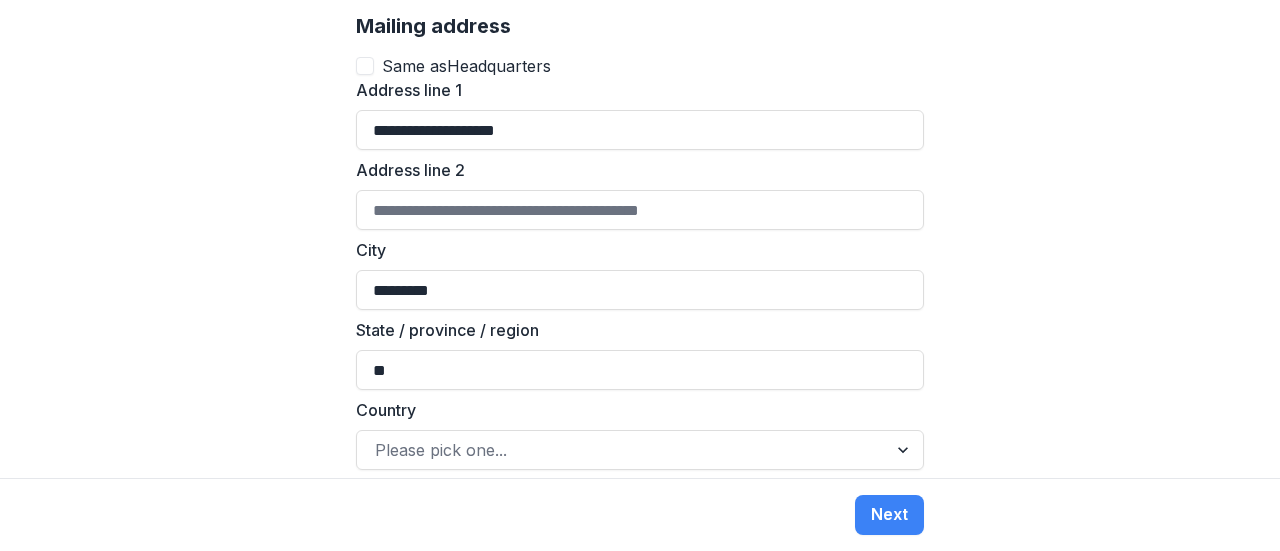 scroll, scrollTop: 1808, scrollLeft: 0, axis: vertical 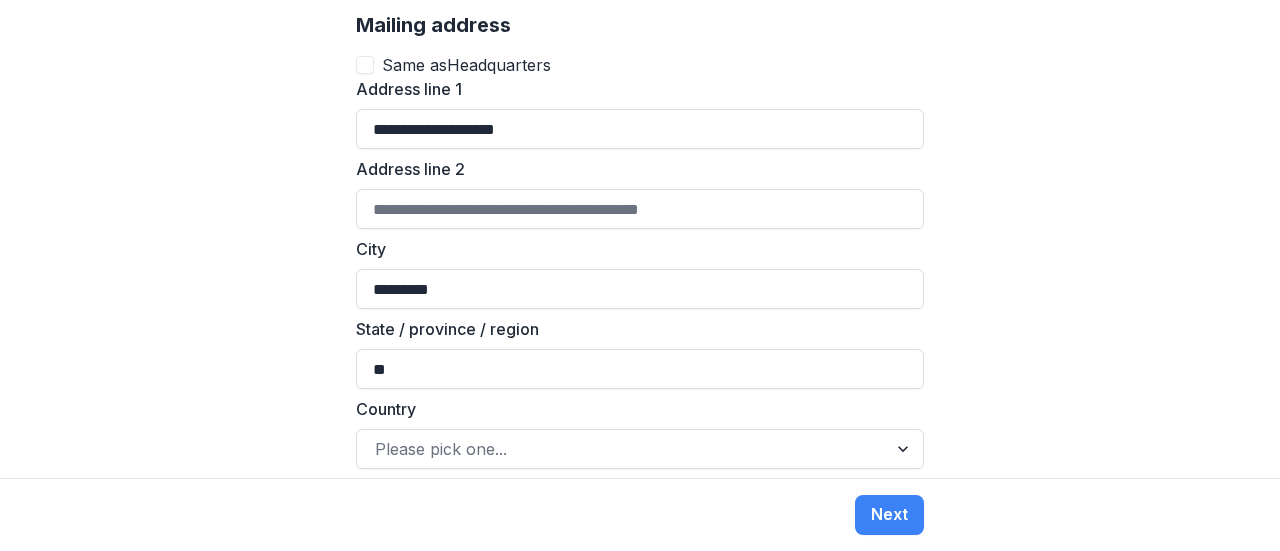 click at bounding box center (365, 65) 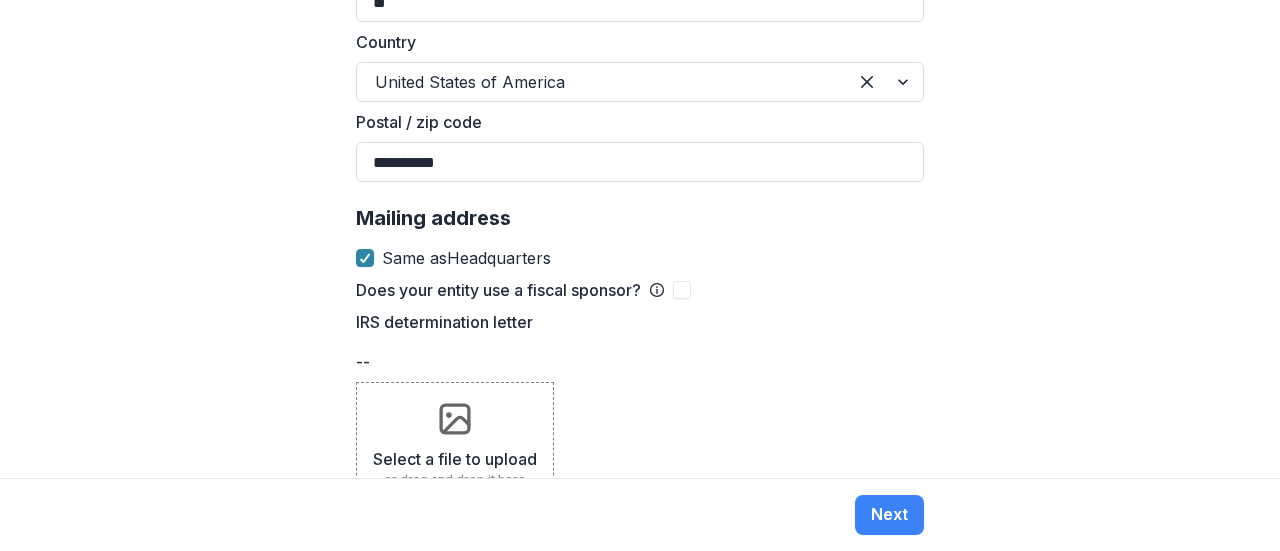 scroll, scrollTop: 1642, scrollLeft: 0, axis: vertical 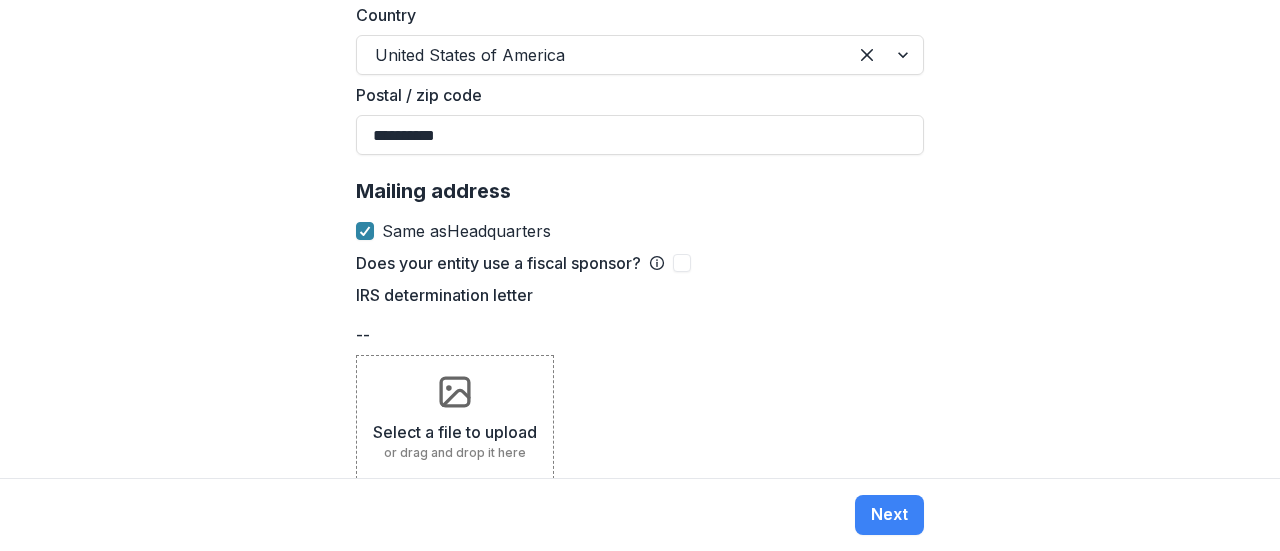 click on "Select a file to upload or drag and drop it here" at bounding box center (455, 417) 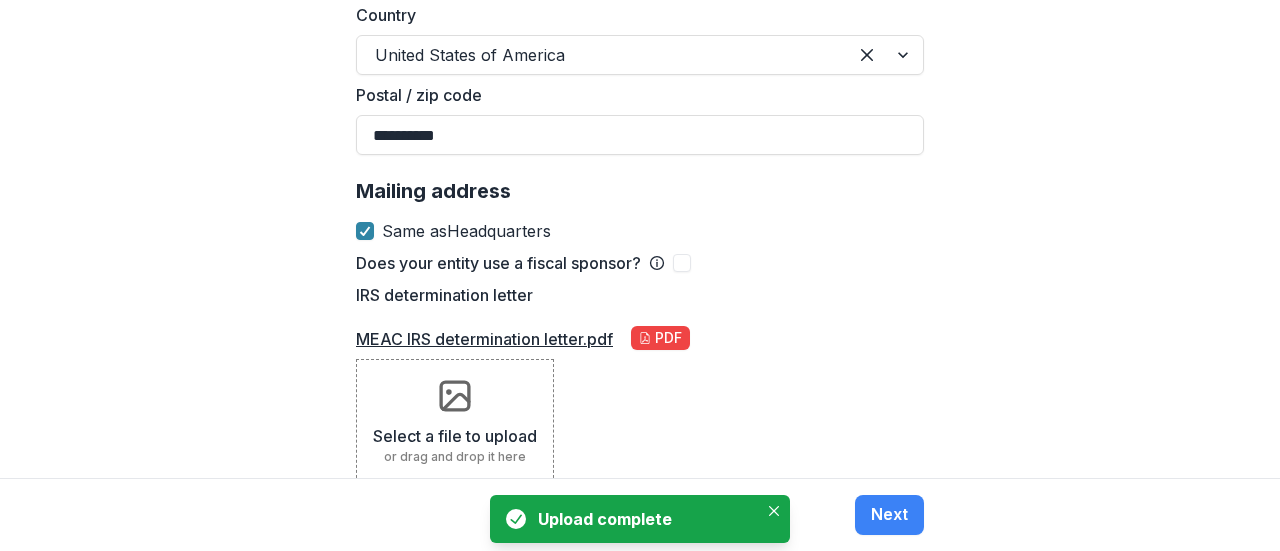 scroll, scrollTop: 1646, scrollLeft: 0, axis: vertical 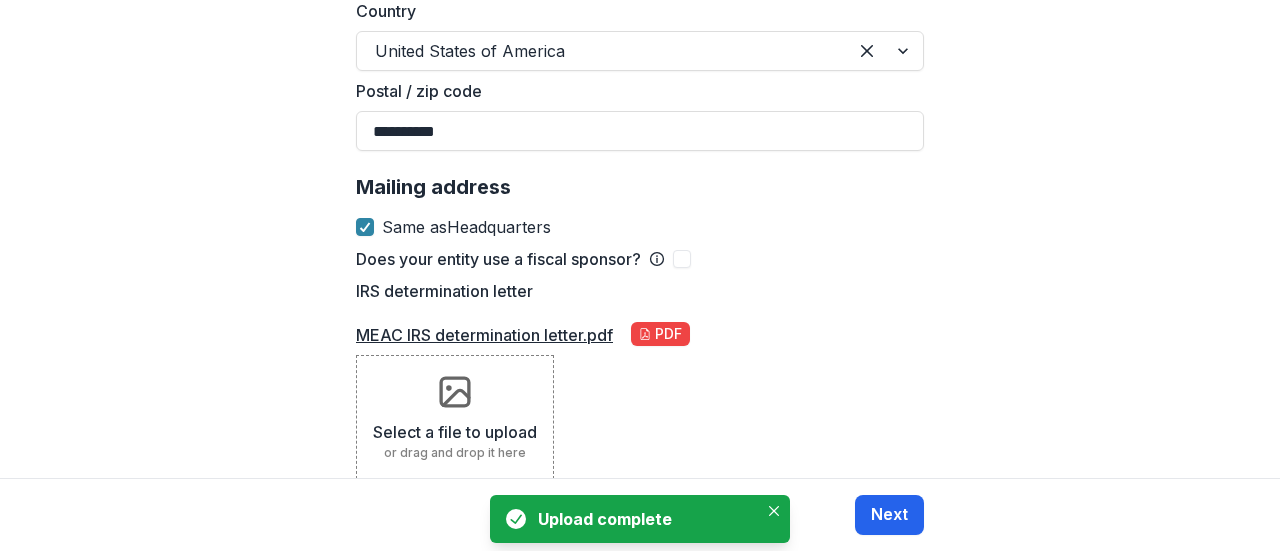 click on "Next" at bounding box center [889, 515] 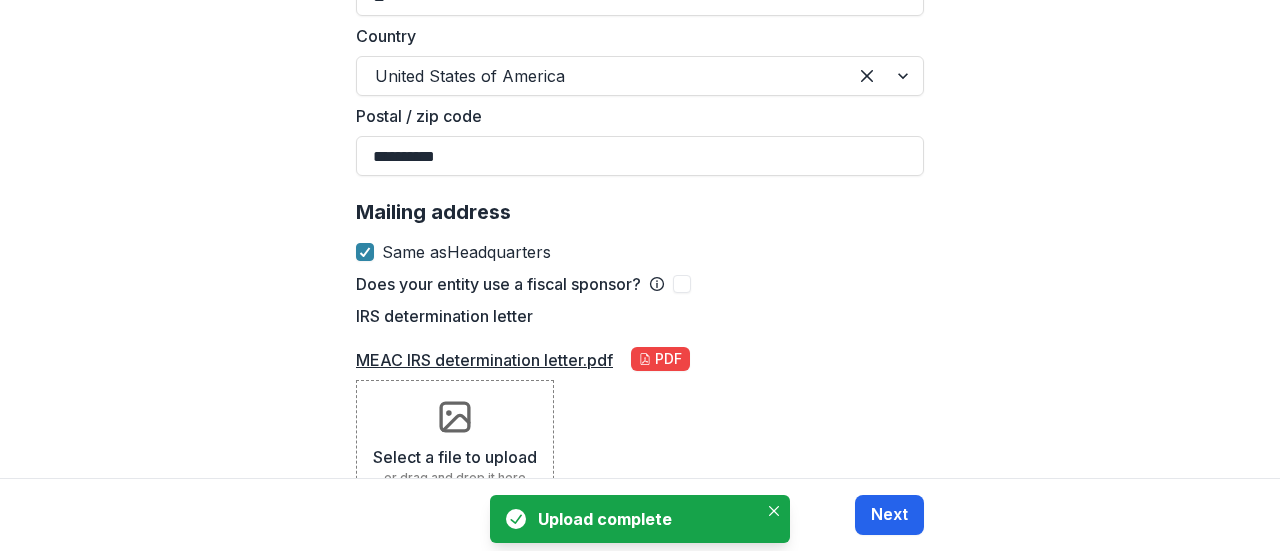 scroll, scrollTop: 604, scrollLeft: 0, axis: vertical 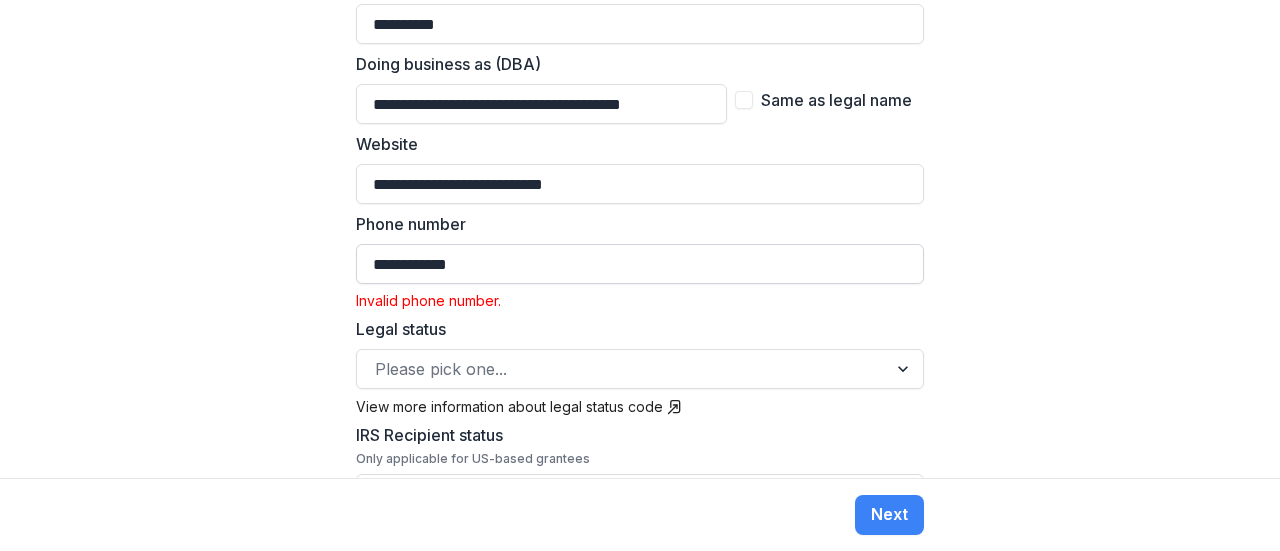 click on "**********" at bounding box center (640, 264) 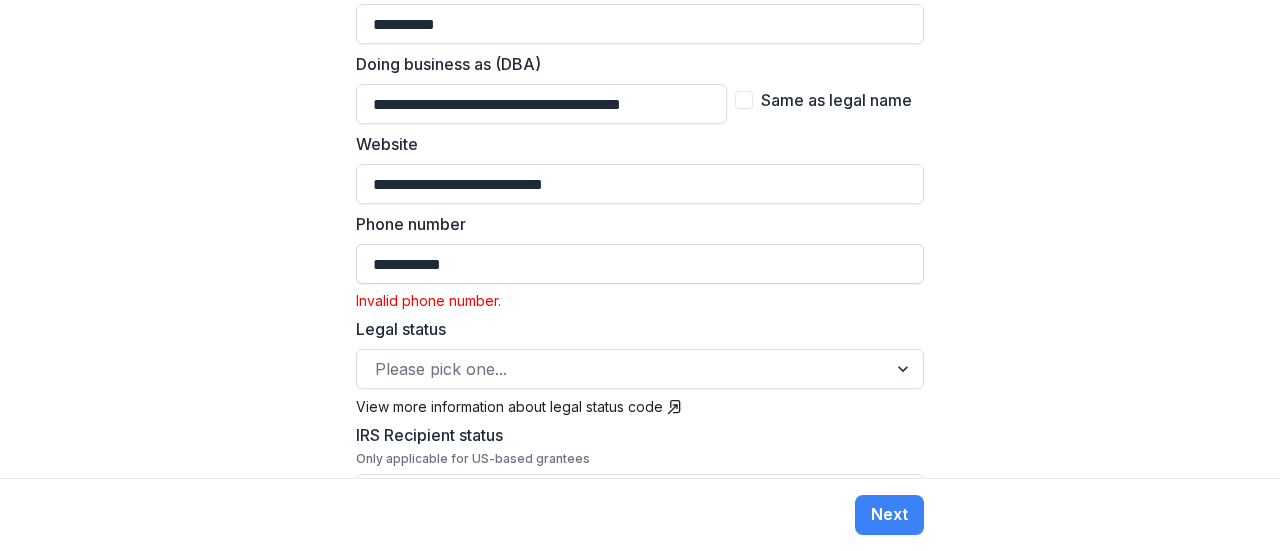 click on "**********" at bounding box center [640, 264] 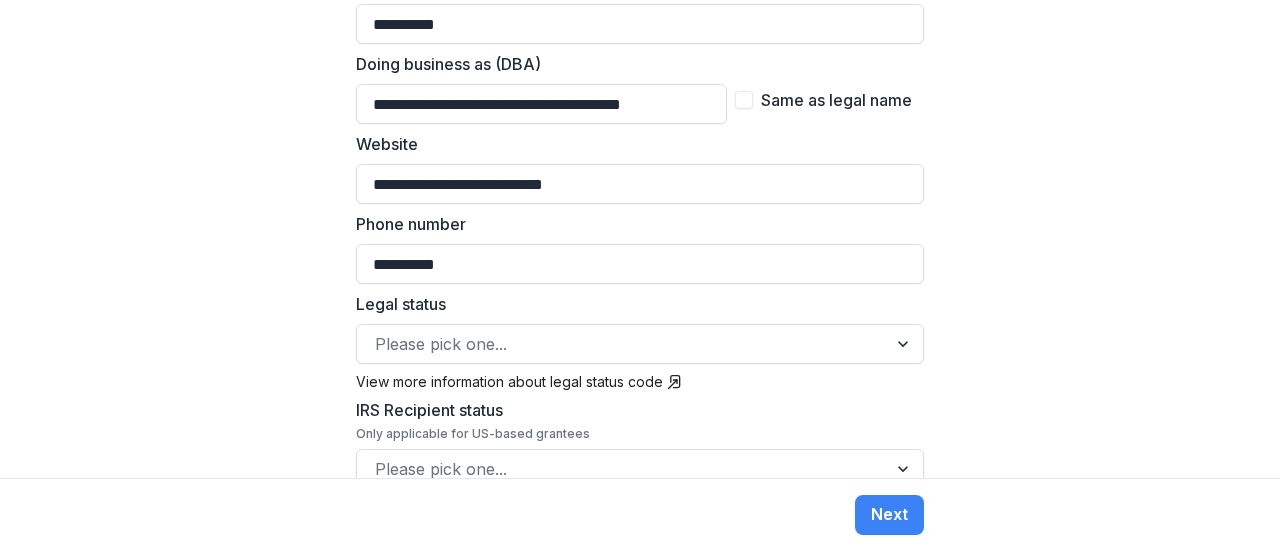 type on "**********" 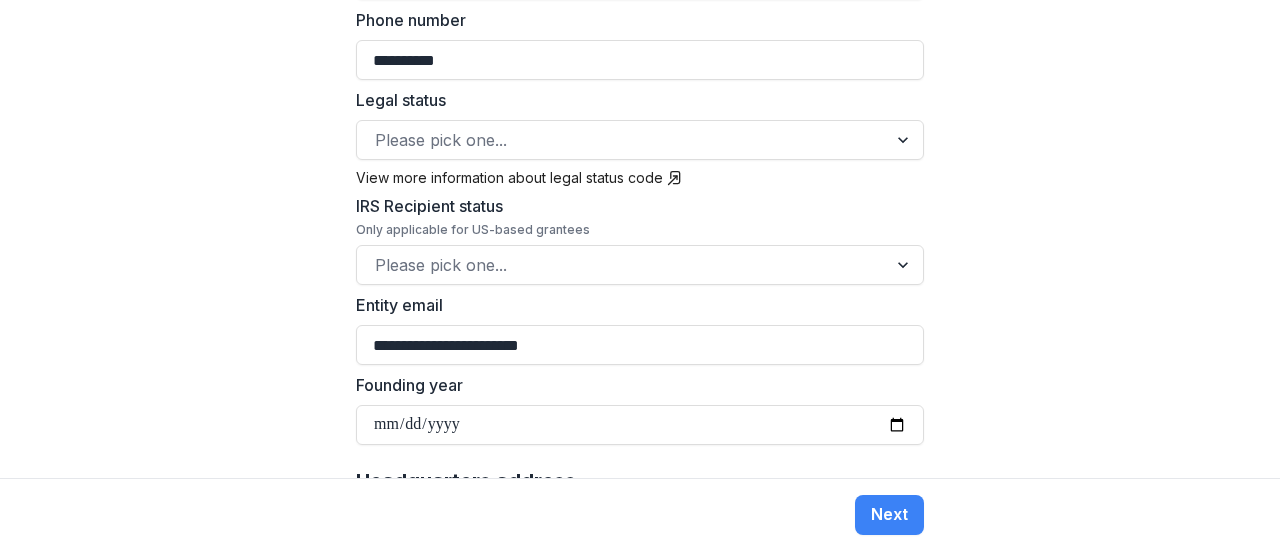 scroll, scrollTop: 789, scrollLeft: 0, axis: vertical 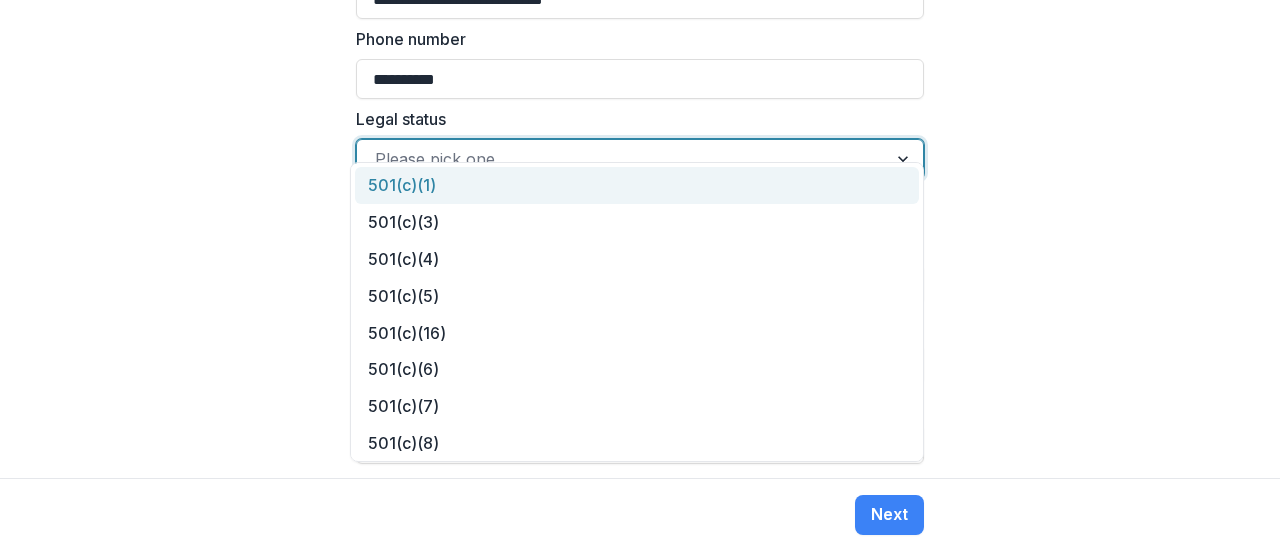 click at bounding box center [622, 159] 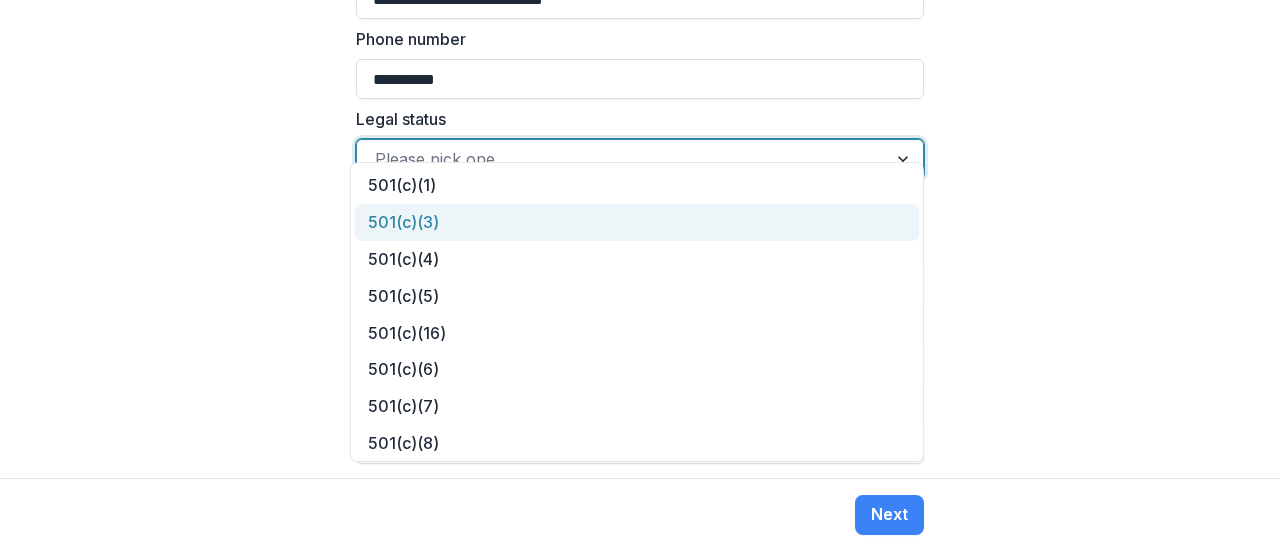 click on "501(c)(3)" at bounding box center [637, 222] 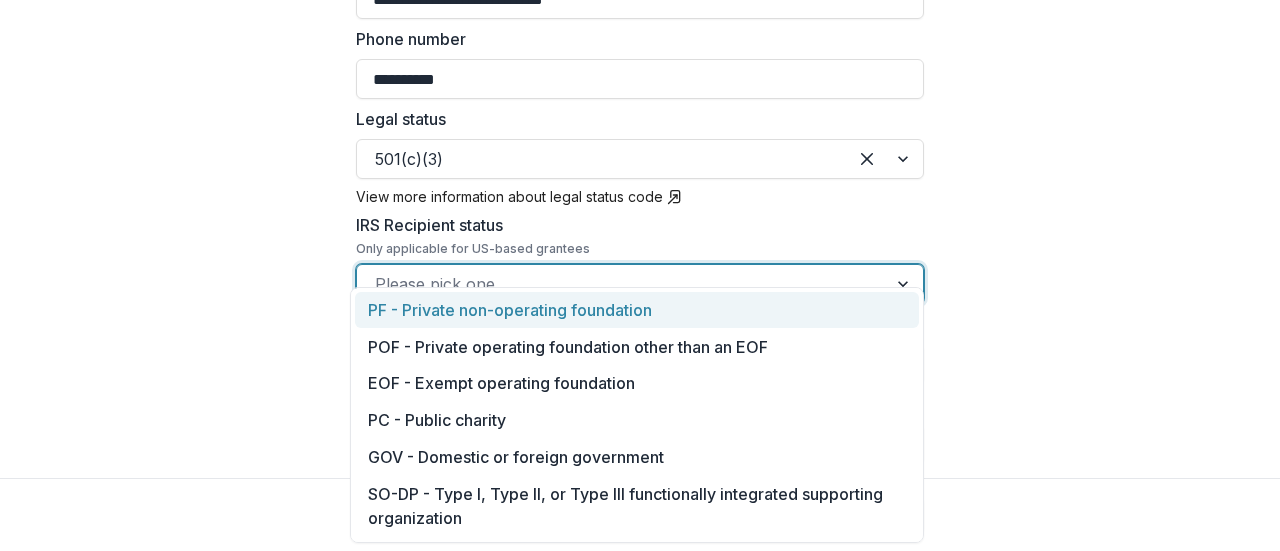 click at bounding box center (622, 284) 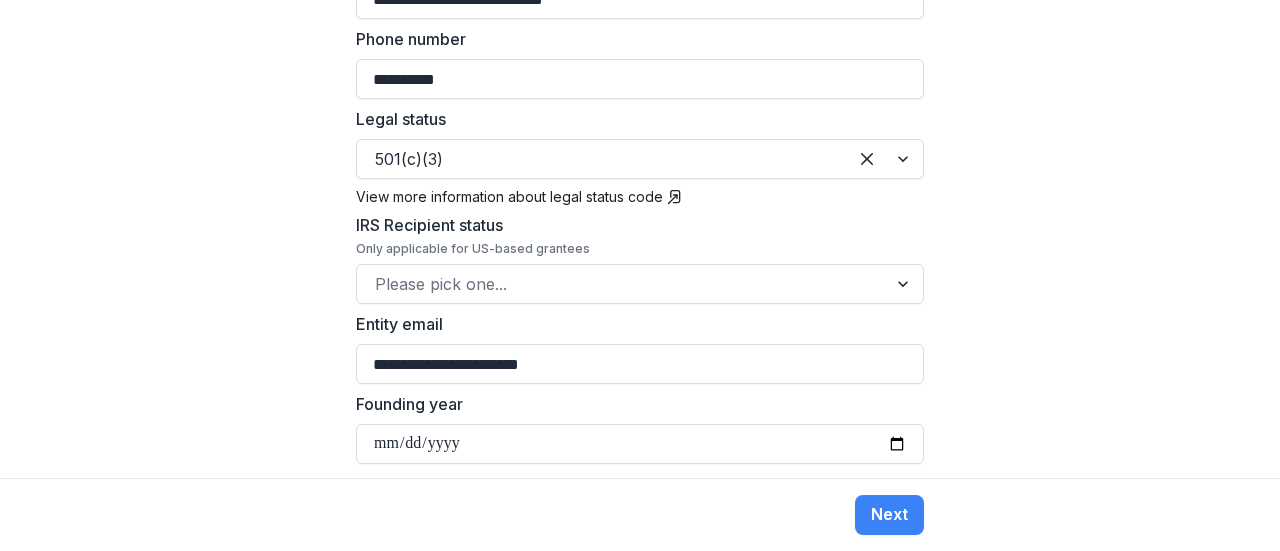 click on "**********" at bounding box center (640, 239) 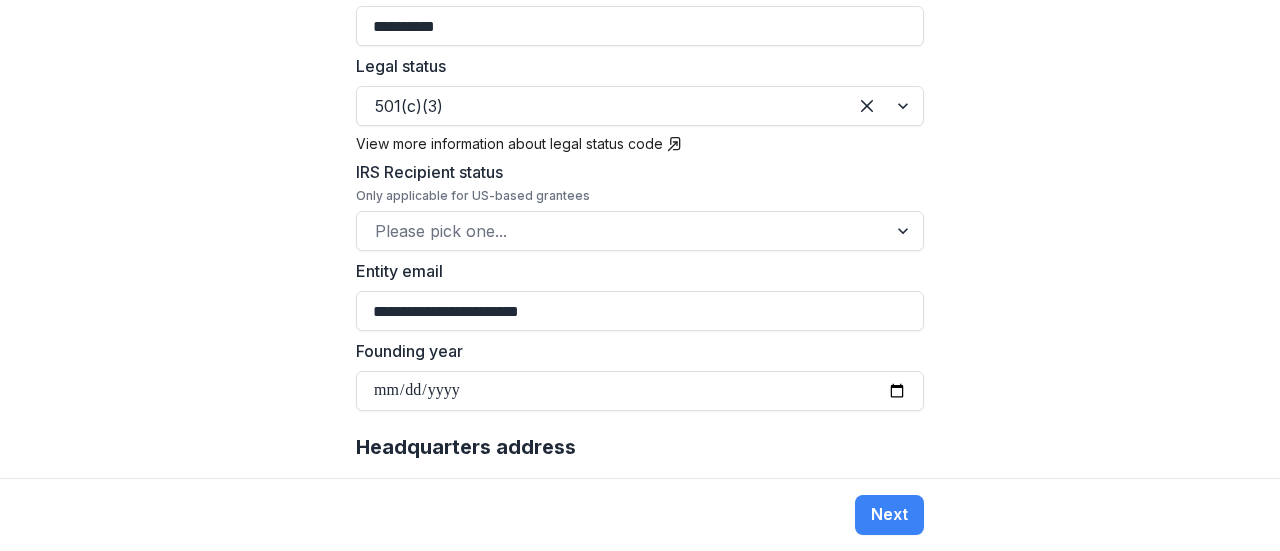 scroll, scrollTop: 836, scrollLeft: 0, axis: vertical 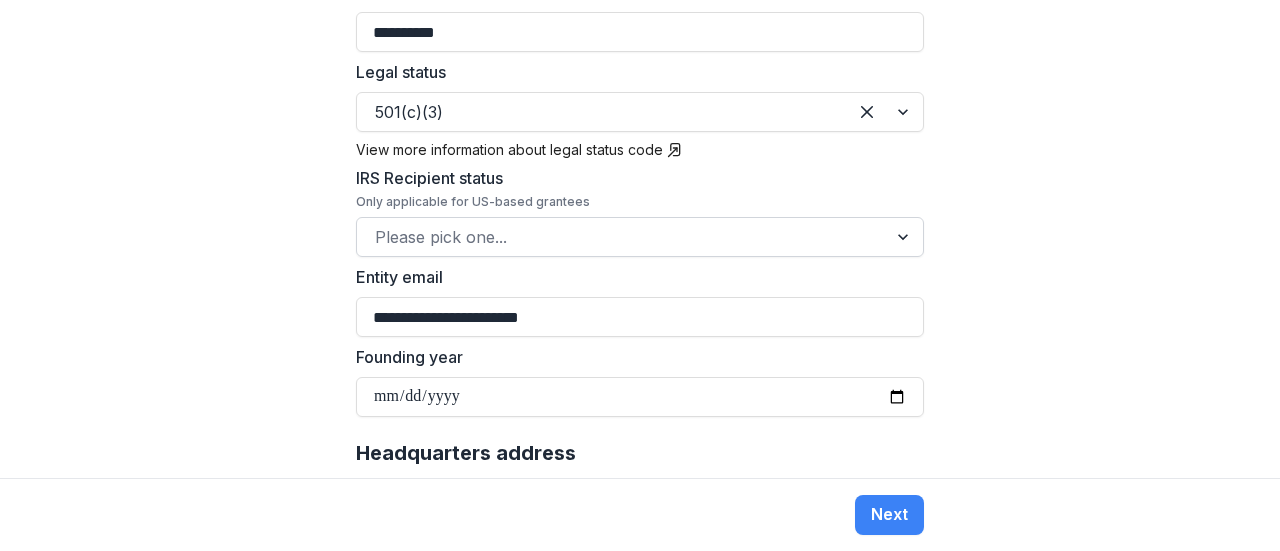 click at bounding box center [622, 237] 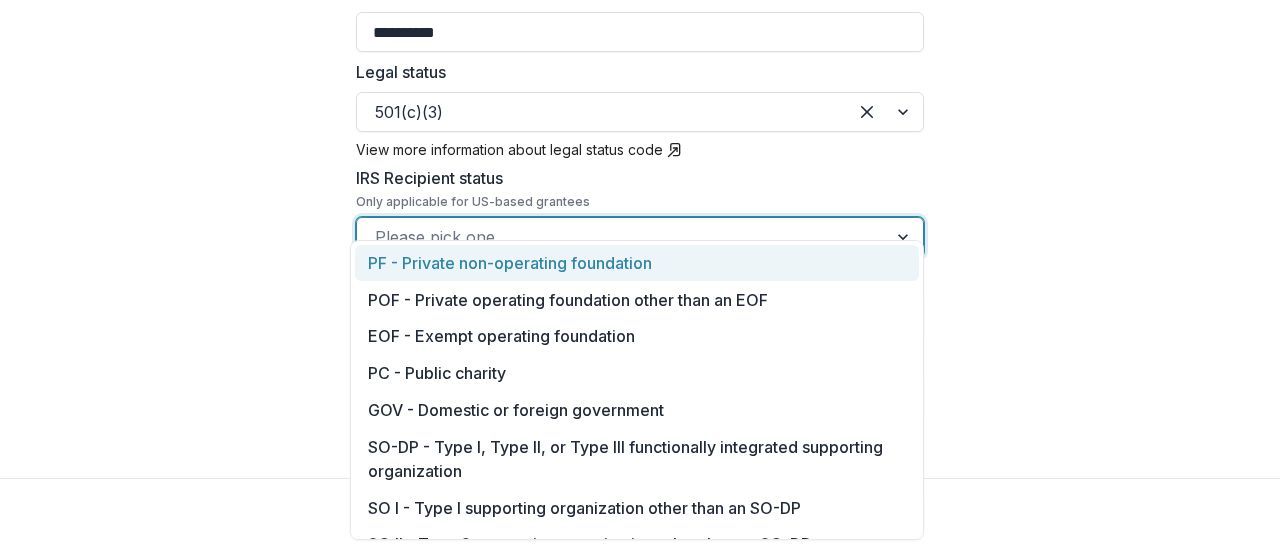 click at bounding box center (622, 237) 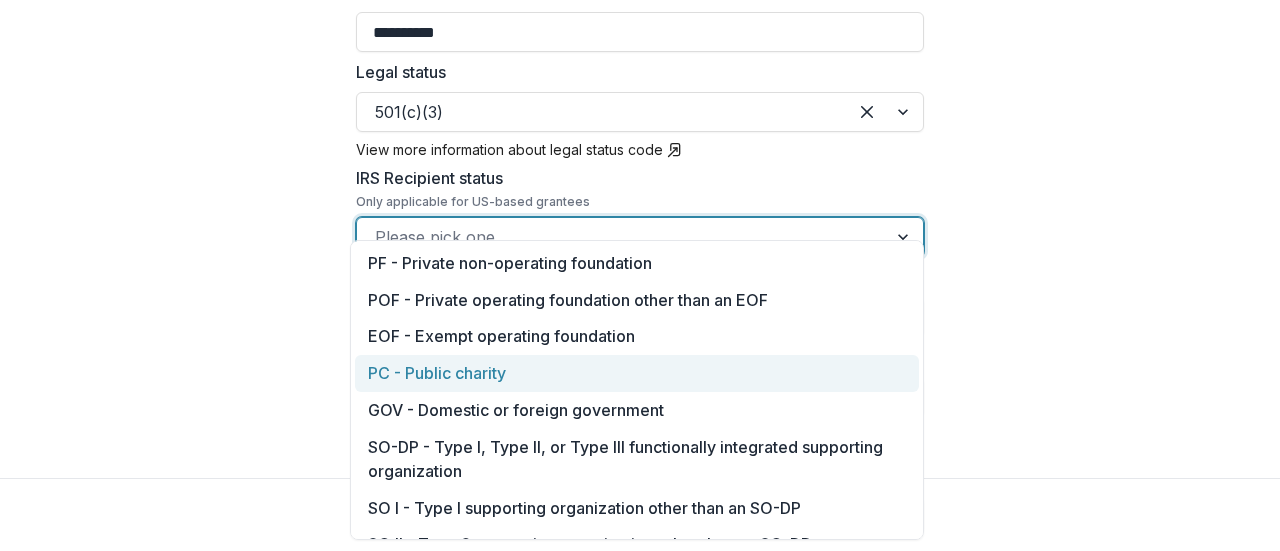 click on "PC - Public charity" at bounding box center (637, 373) 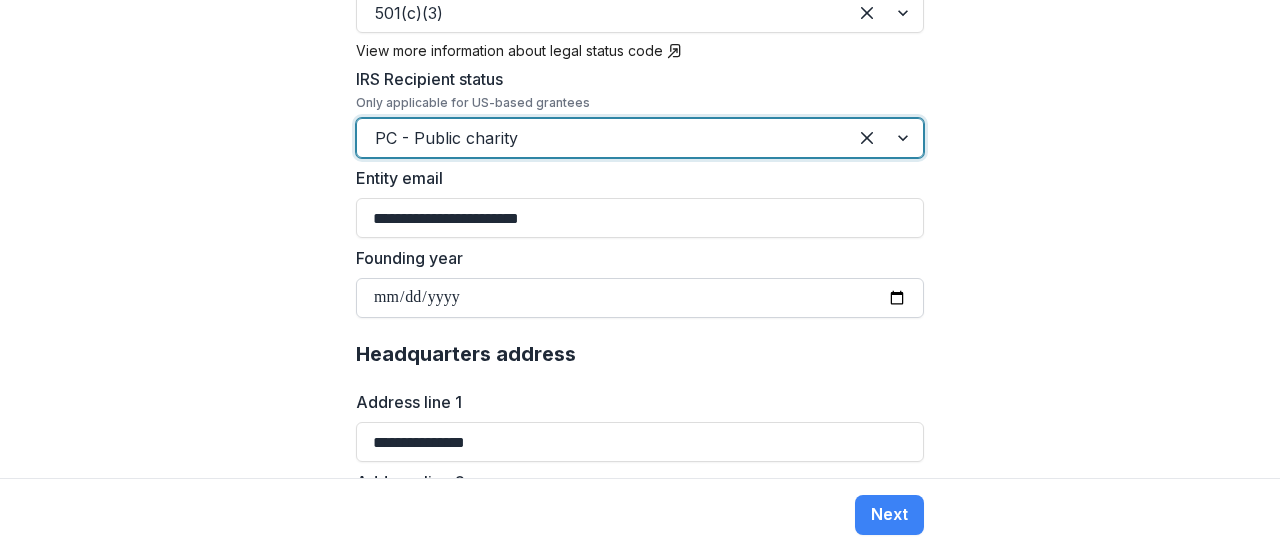 scroll, scrollTop: 933, scrollLeft: 0, axis: vertical 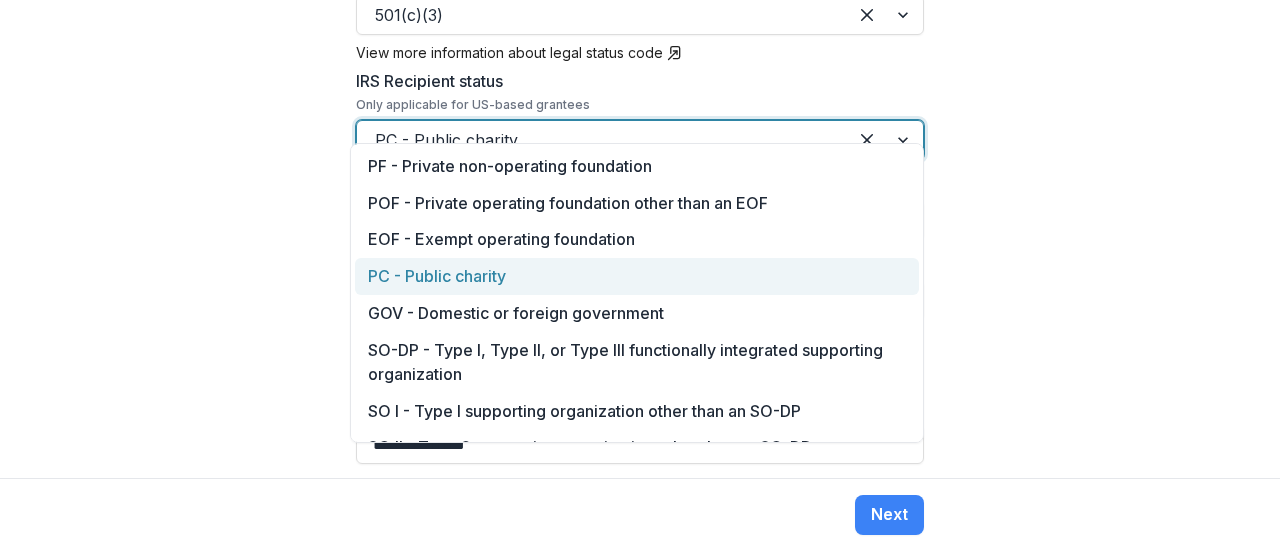 click at bounding box center [602, 140] 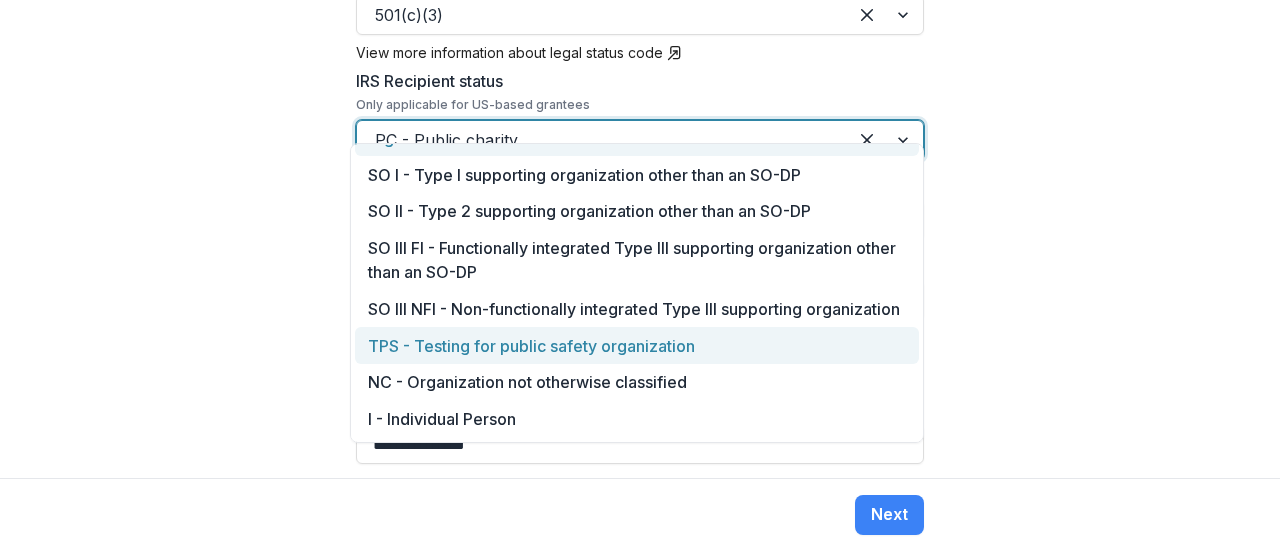scroll, scrollTop: 0, scrollLeft: 0, axis: both 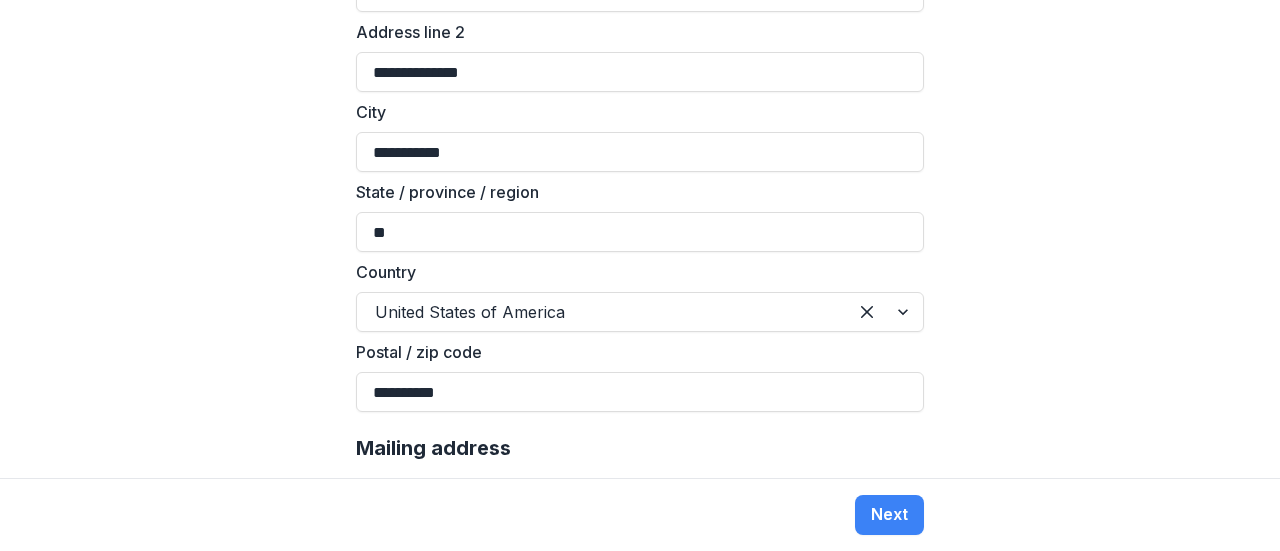 click on "**********" at bounding box center [640, 239] 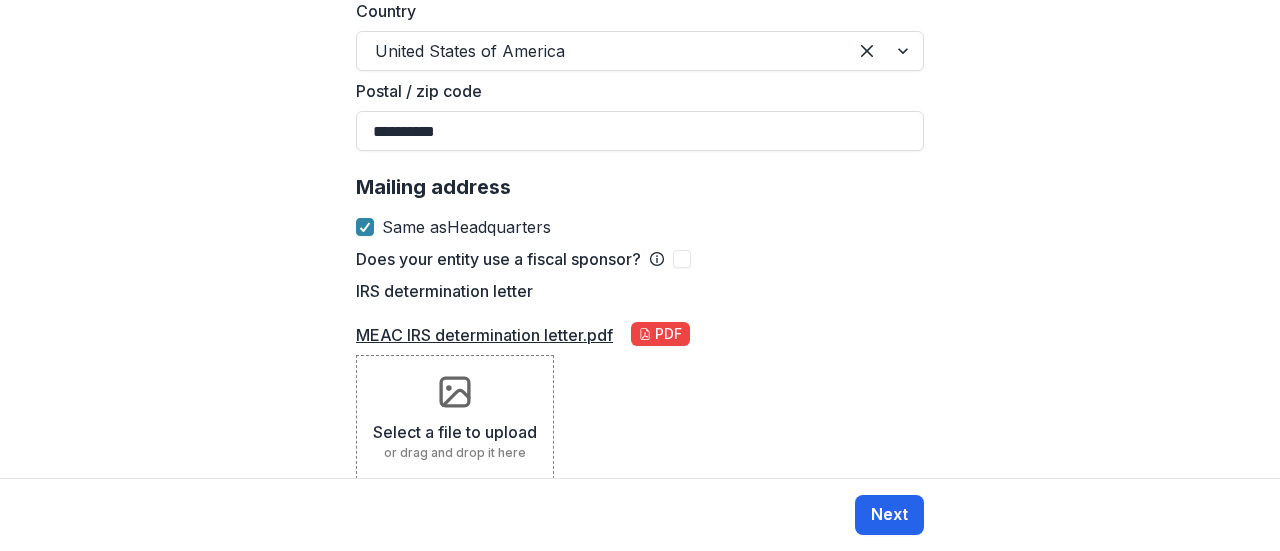click on "Next" at bounding box center (889, 515) 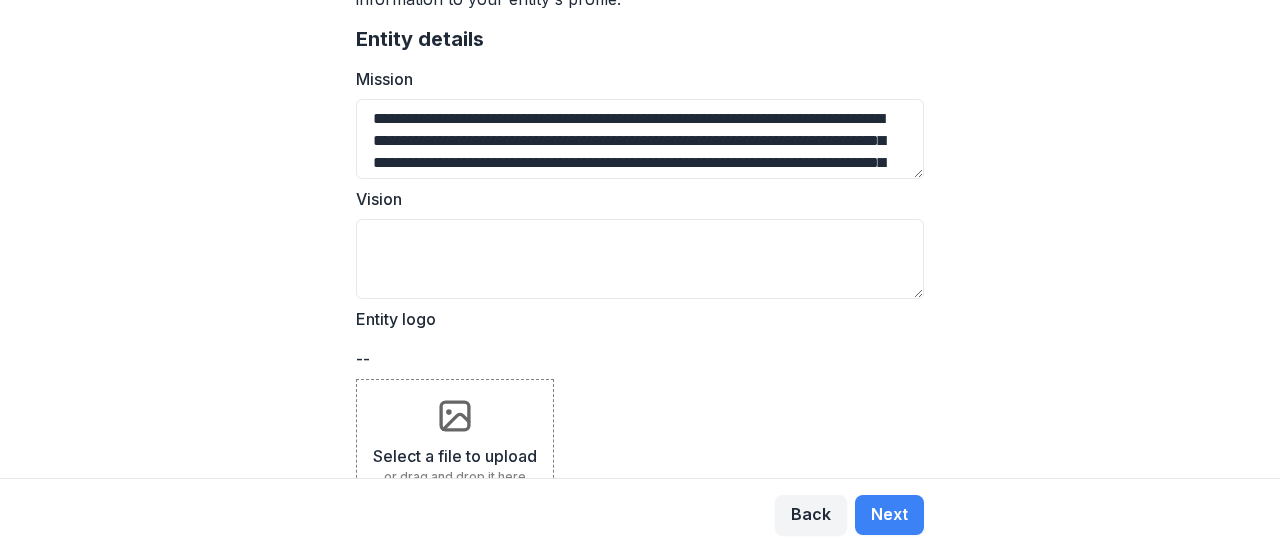 scroll, scrollTop: 291, scrollLeft: 0, axis: vertical 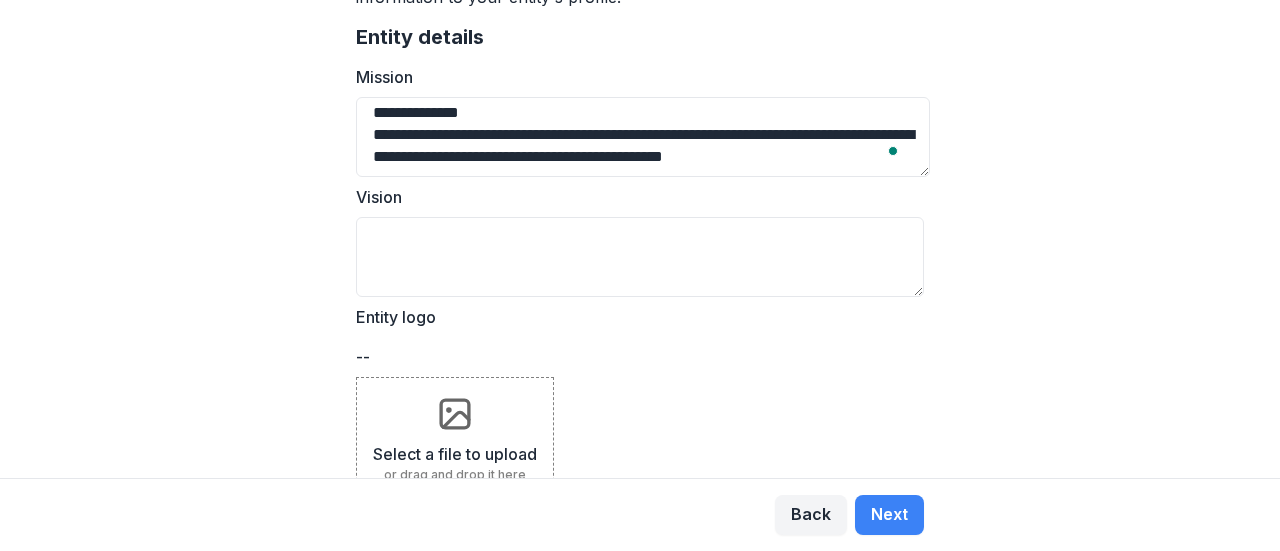 drag, startPoint x: 538, startPoint y: 114, endPoint x: 703, endPoint y: 196, distance: 184.25255 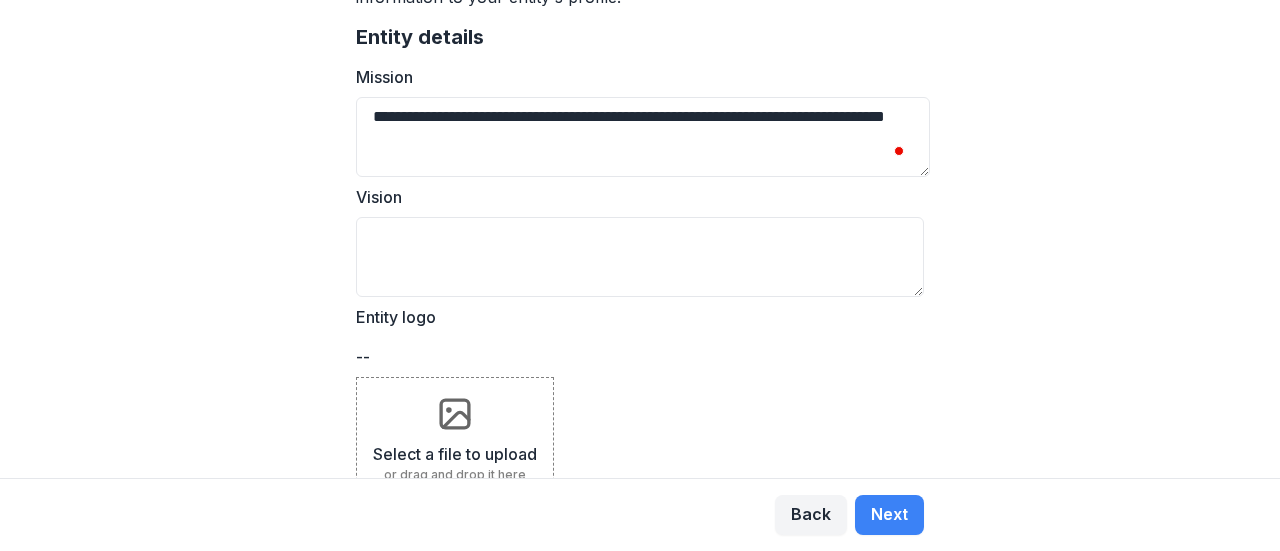 scroll, scrollTop: 0, scrollLeft: 0, axis: both 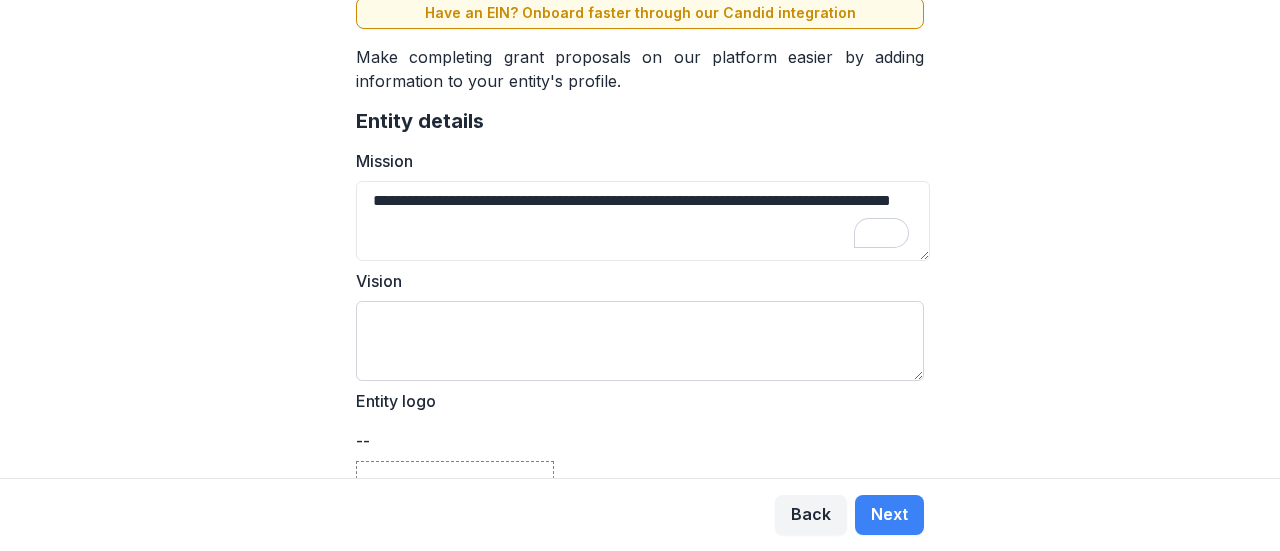 type on "**********" 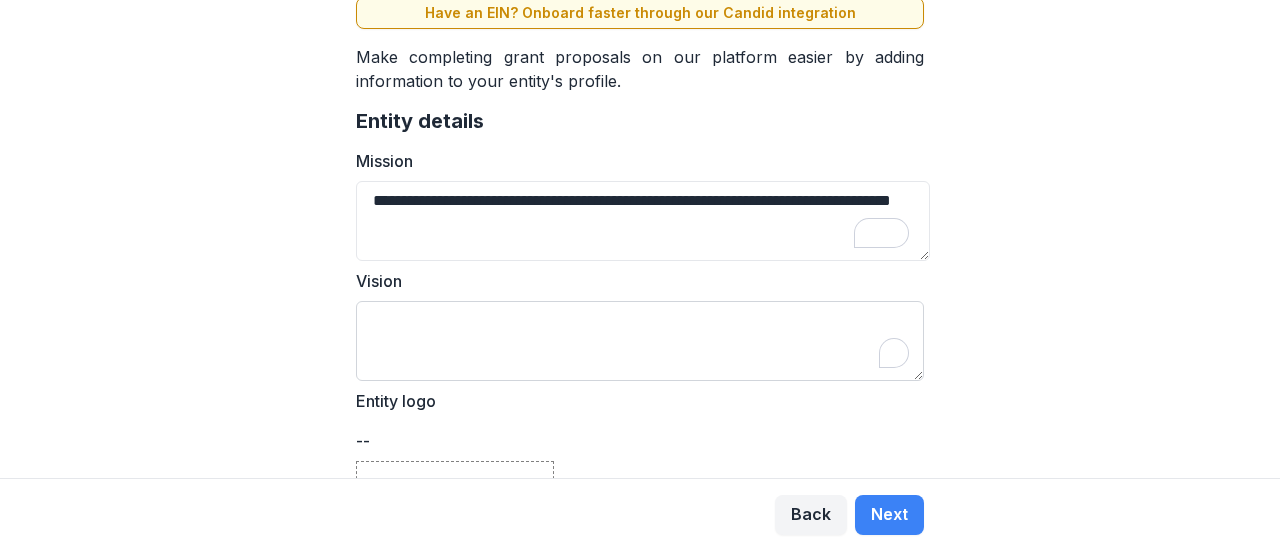 click on "Vision" at bounding box center (640, 341) 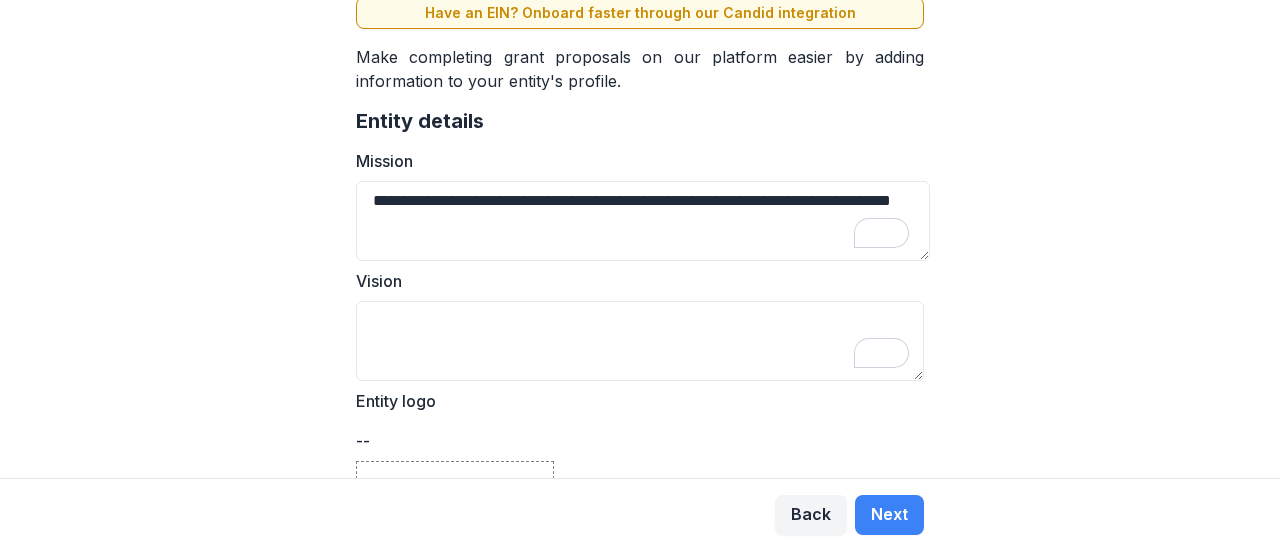 paste on "**********" 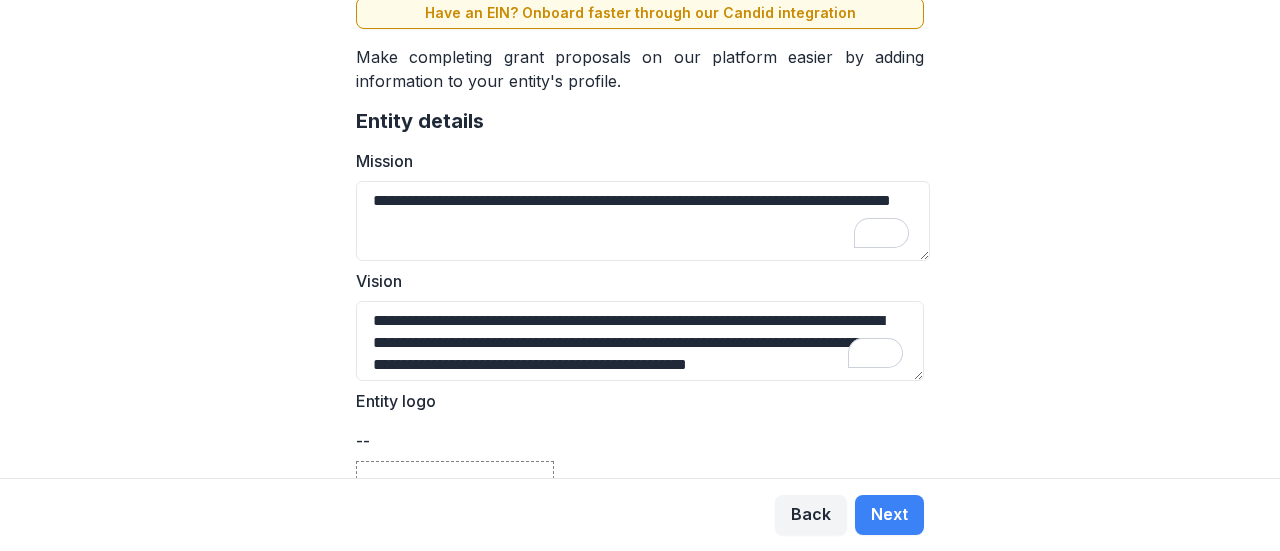 scroll, scrollTop: 16, scrollLeft: 0, axis: vertical 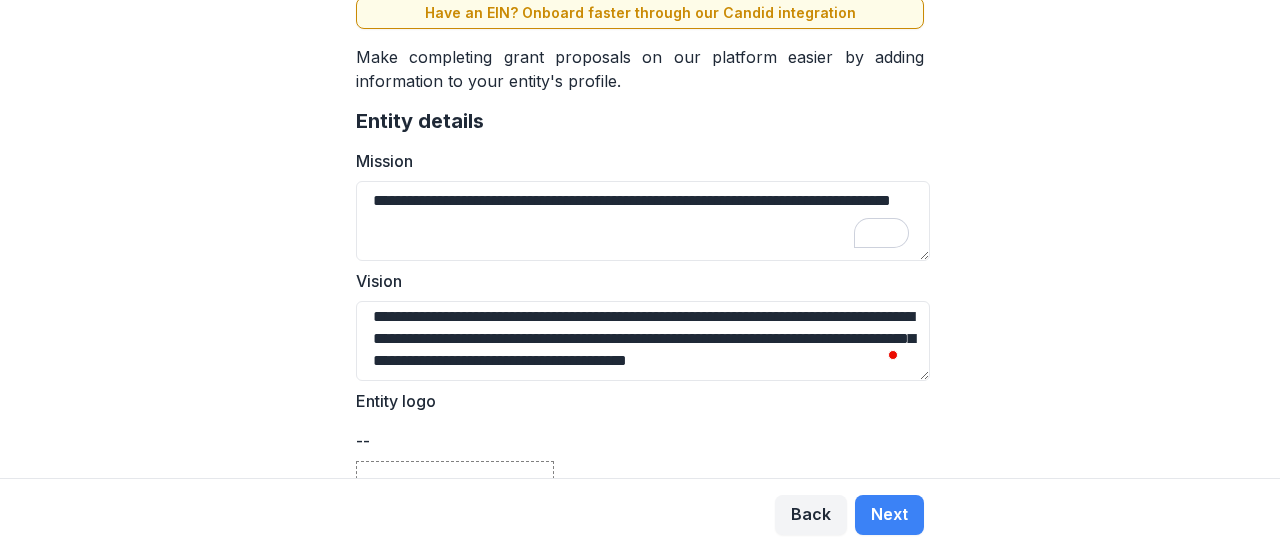 type on "**********" 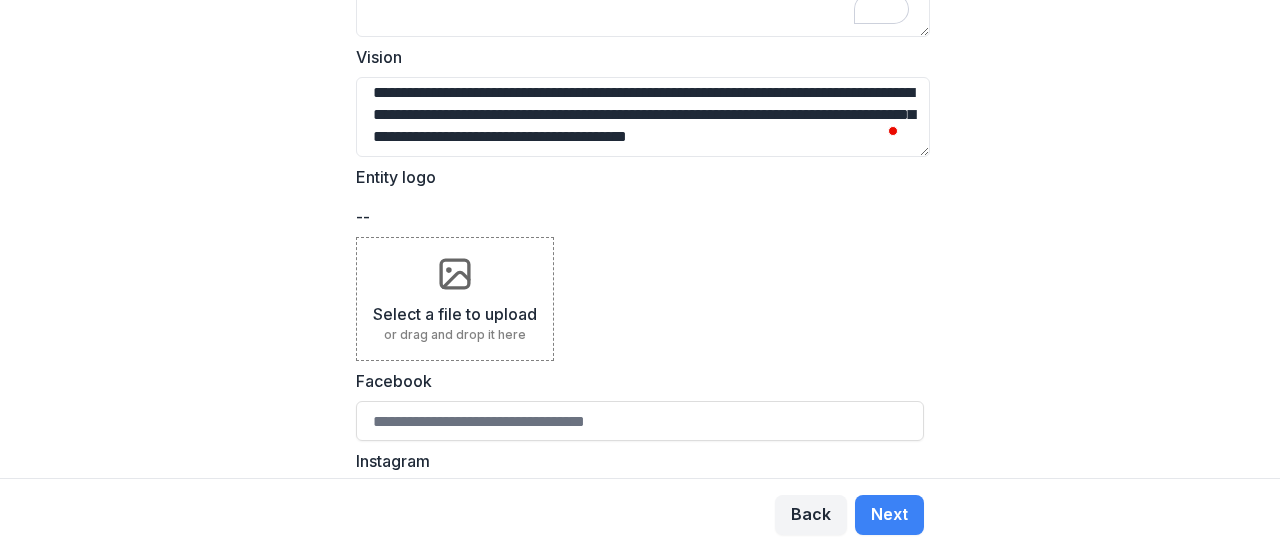 scroll, scrollTop: 432, scrollLeft: 0, axis: vertical 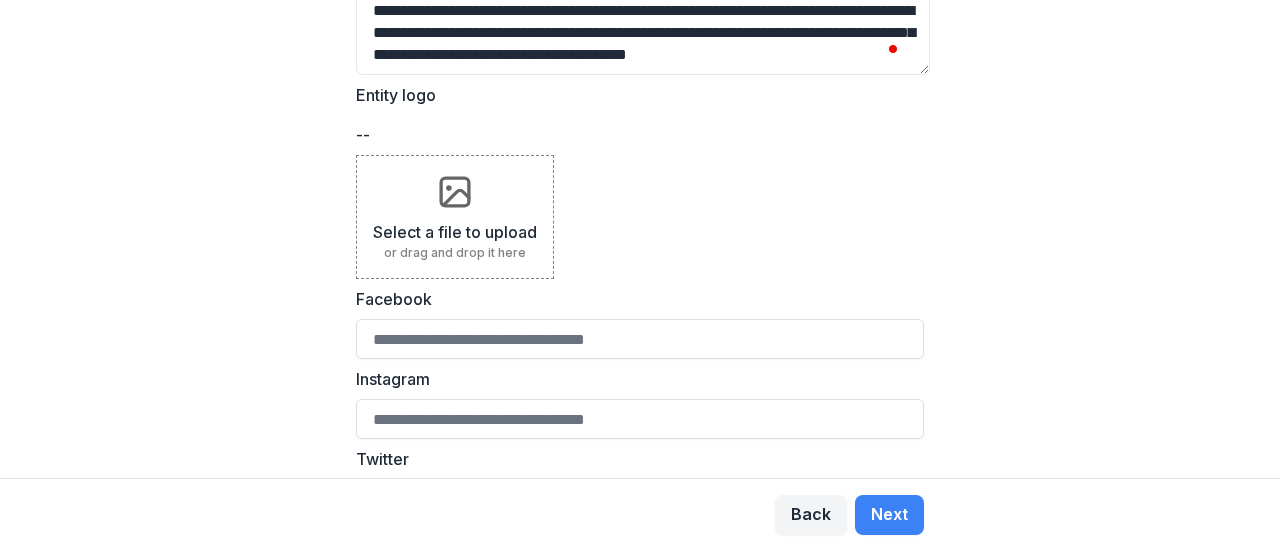 click on "Select a file to upload" at bounding box center [455, 232] 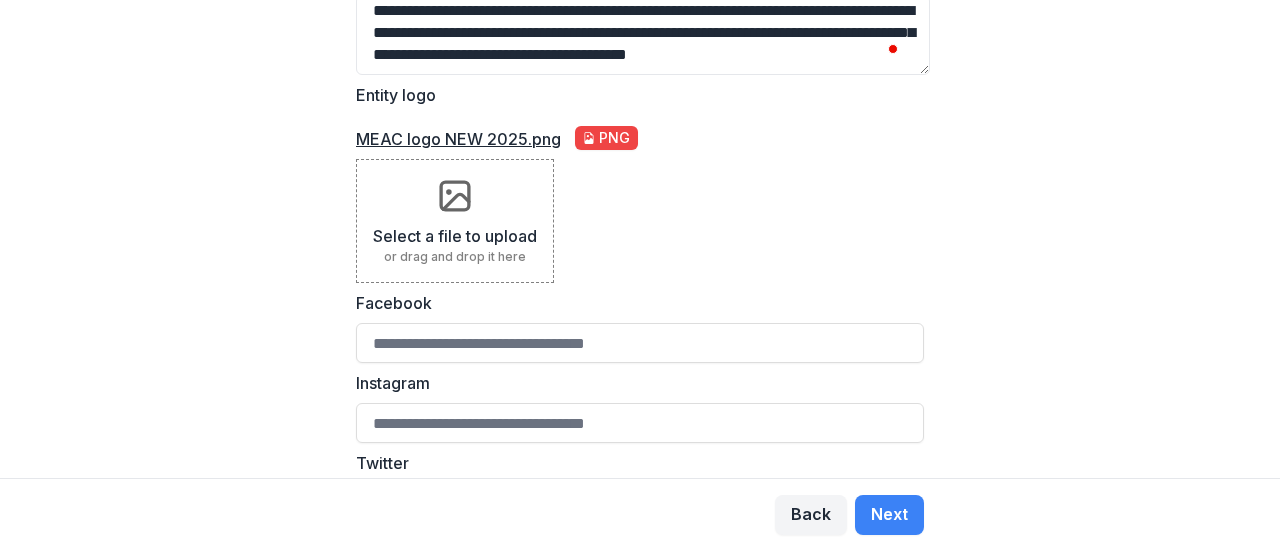click on "**********" at bounding box center (640, 263) 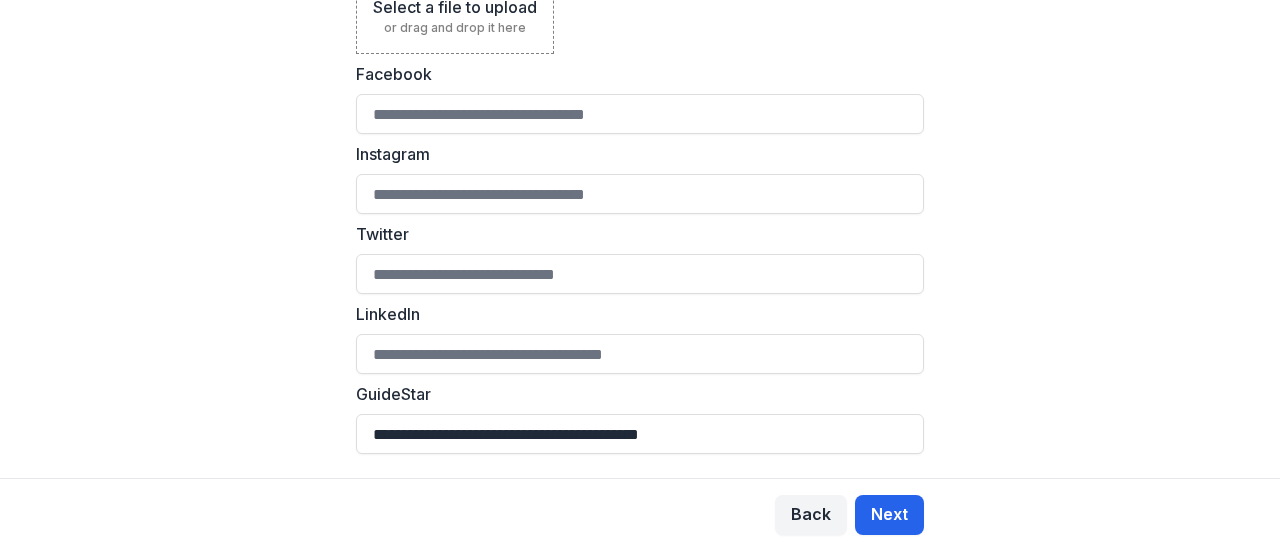 click on "Next" at bounding box center [889, 515] 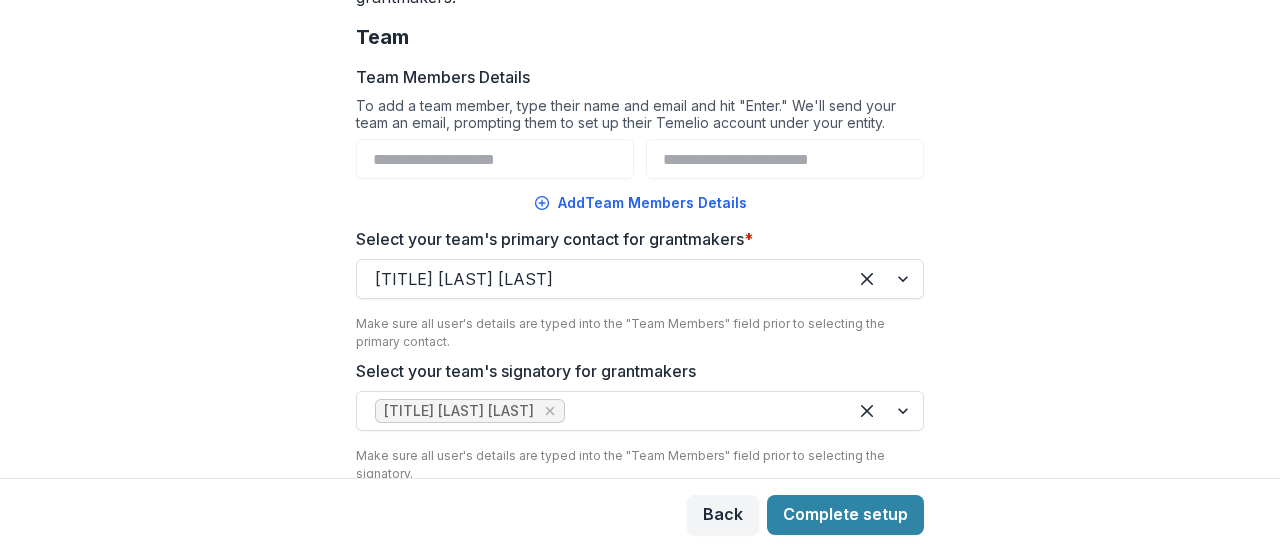 scroll, scrollTop: 407, scrollLeft: 0, axis: vertical 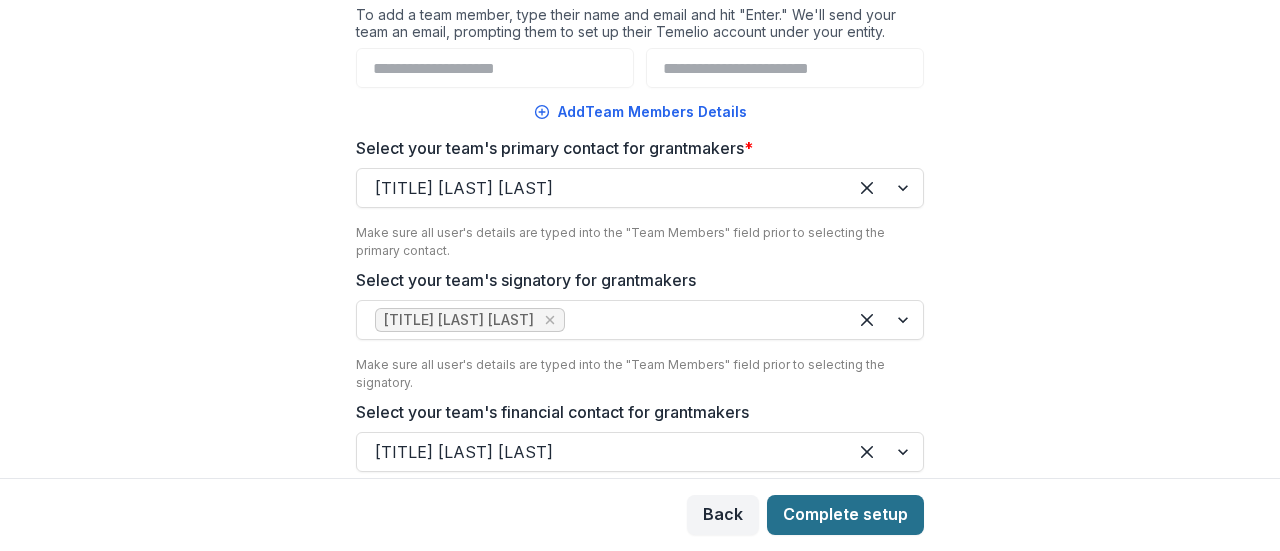 click on "Complete setup" at bounding box center (845, 515) 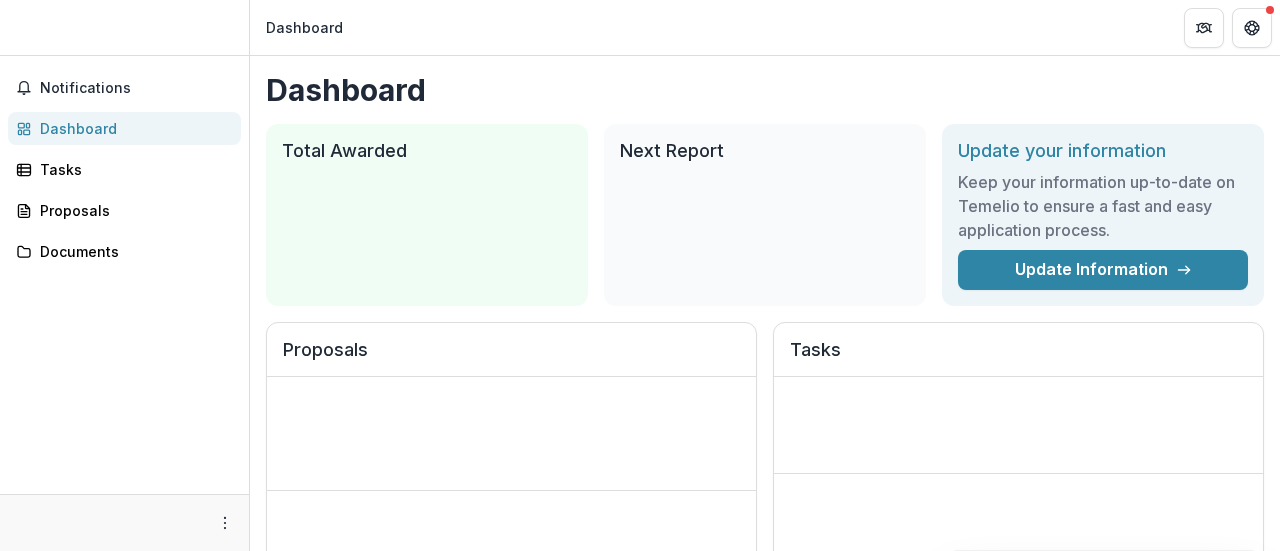 scroll, scrollTop: 0, scrollLeft: 0, axis: both 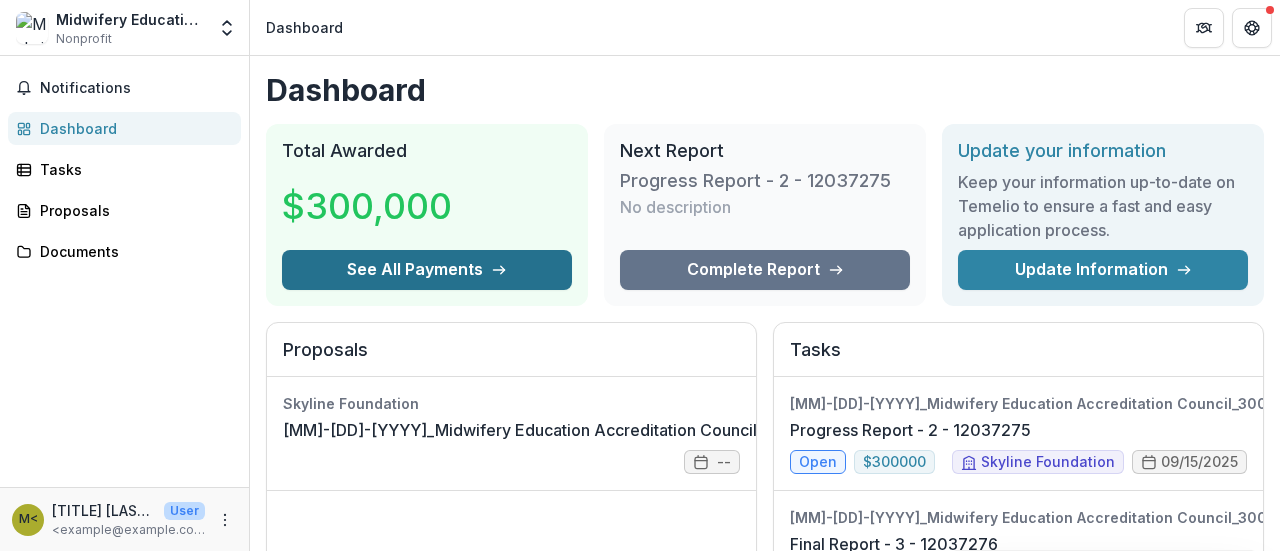 click 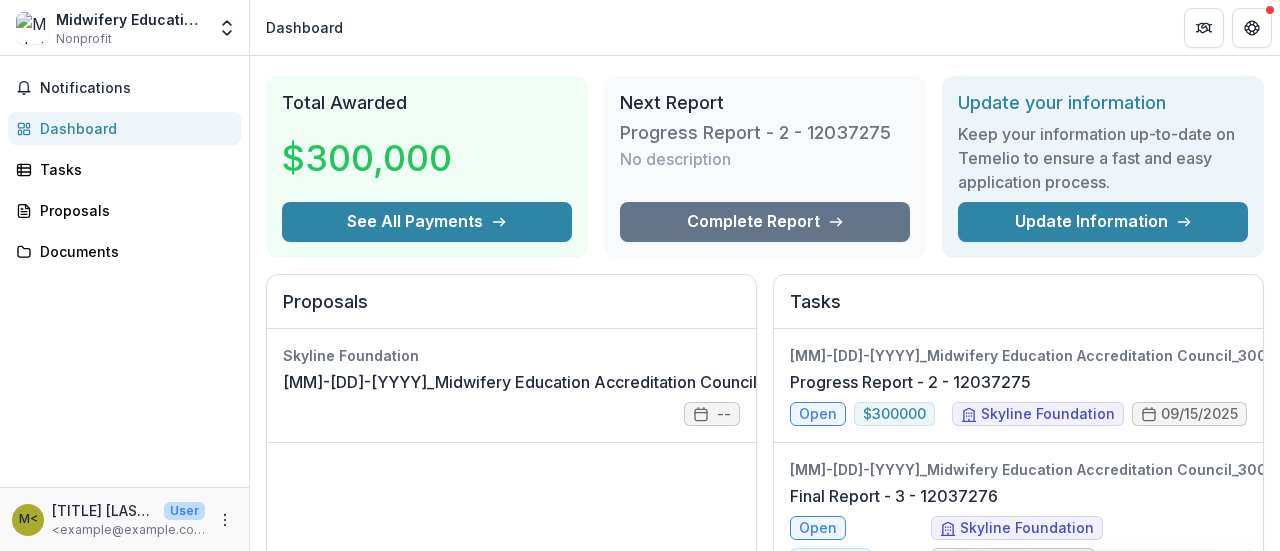 scroll, scrollTop: 0, scrollLeft: 0, axis: both 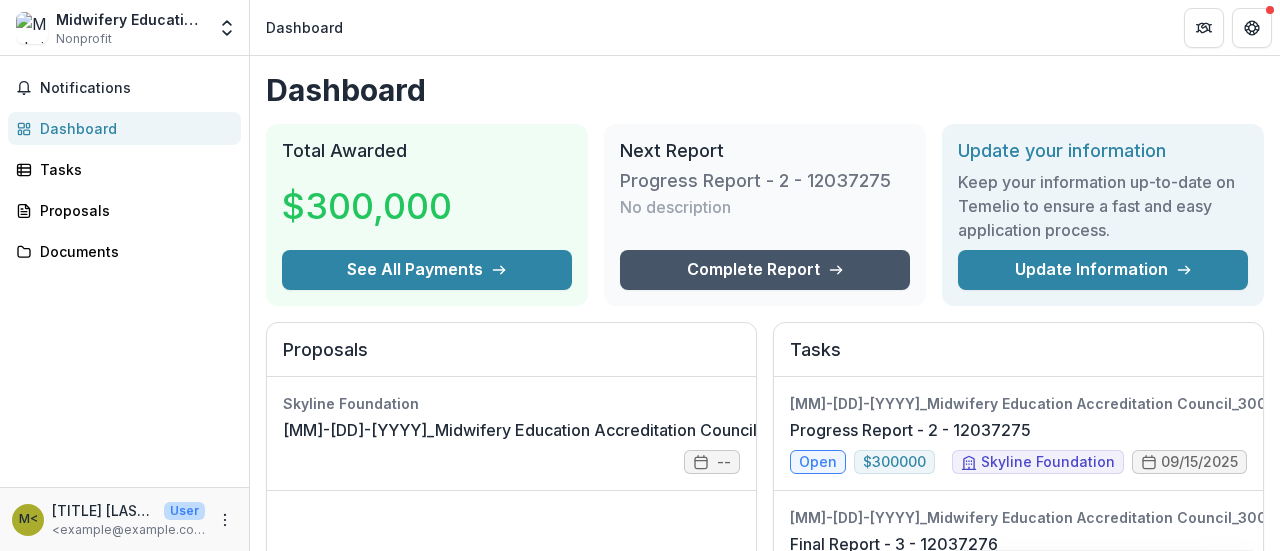 click on "Complete Report" at bounding box center (765, 270) 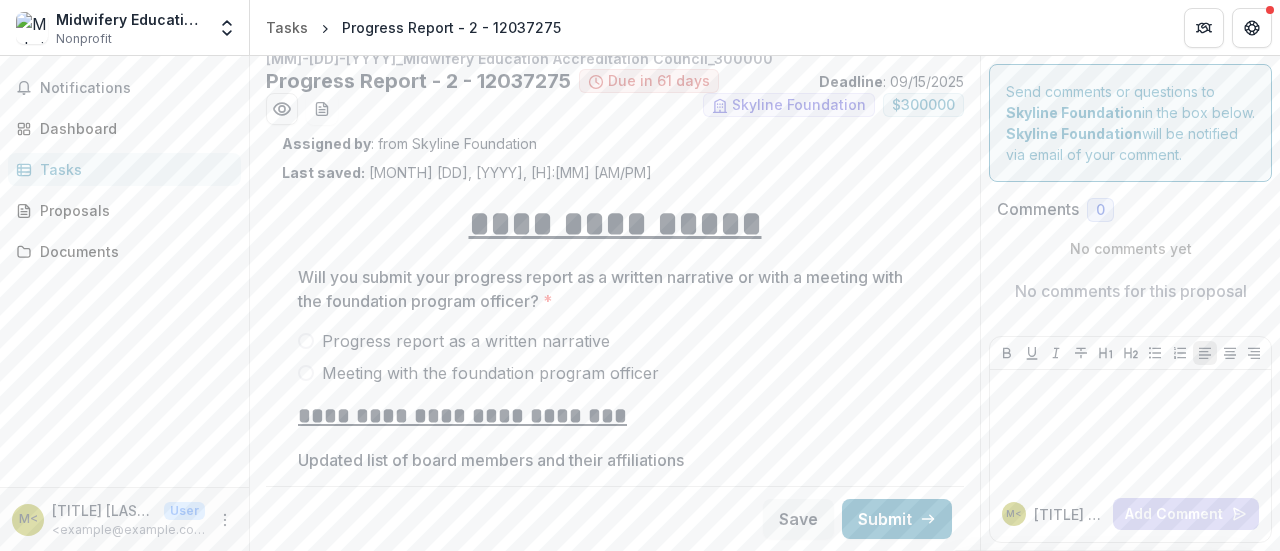 scroll, scrollTop: 0, scrollLeft: 0, axis: both 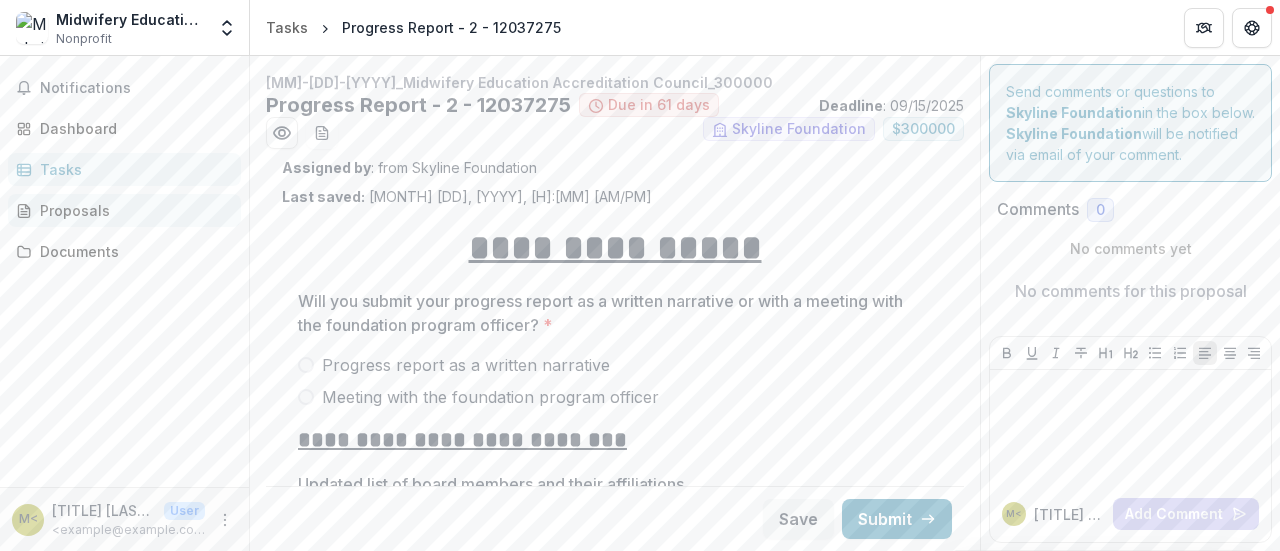 click on "Proposals" at bounding box center (132, 210) 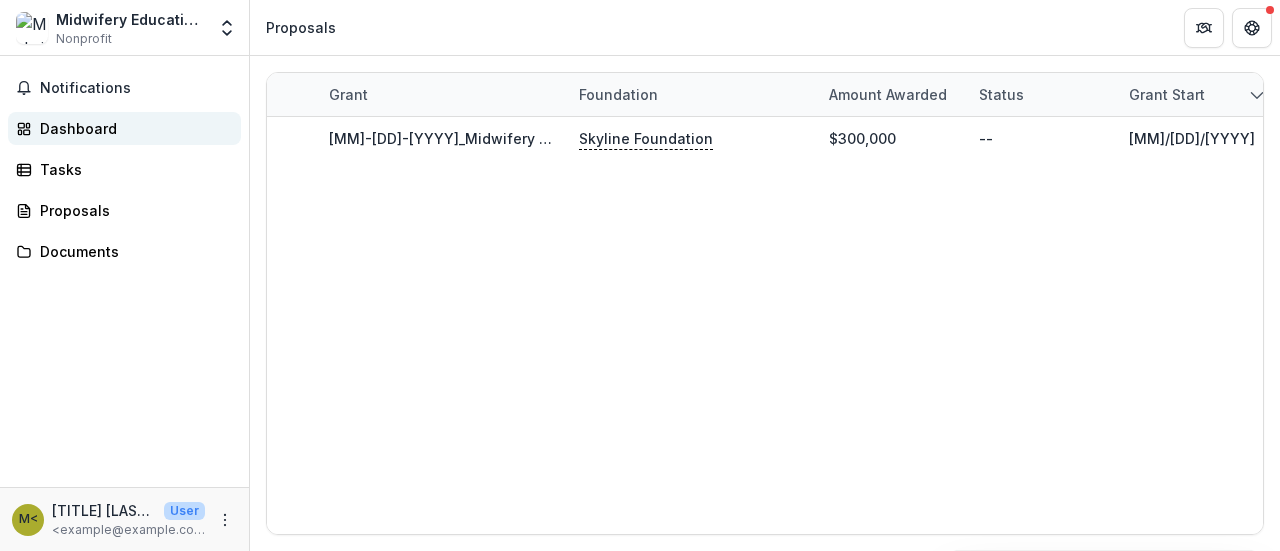 click on "Dashboard" at bounding box center (132, 128) 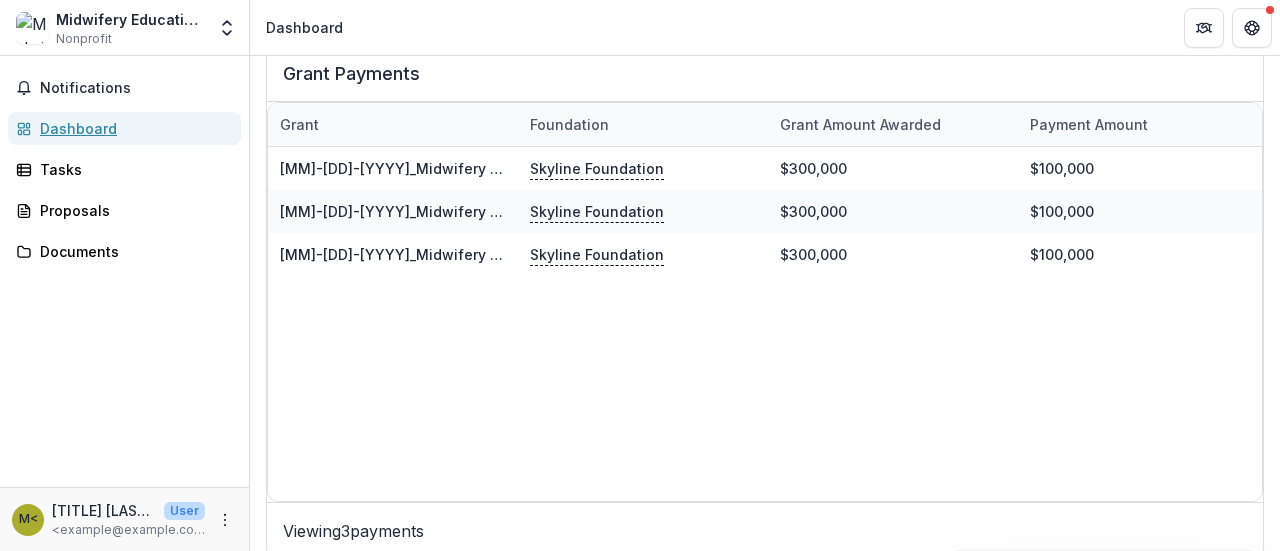 scroll, scrollTop: 737, scrollLeft: 0, axis: vertical 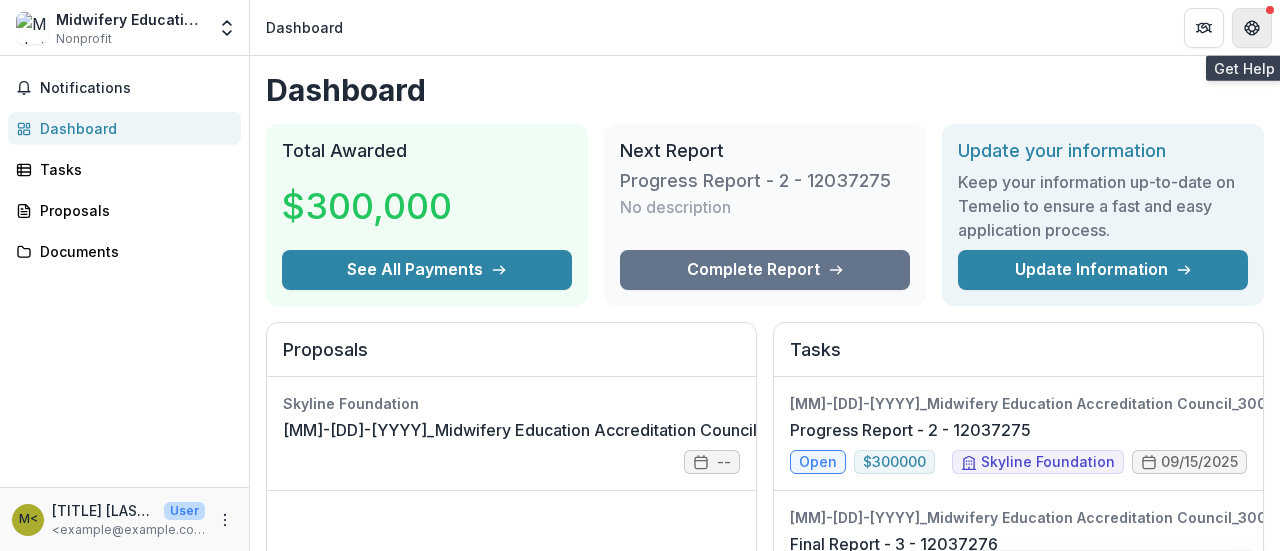 click 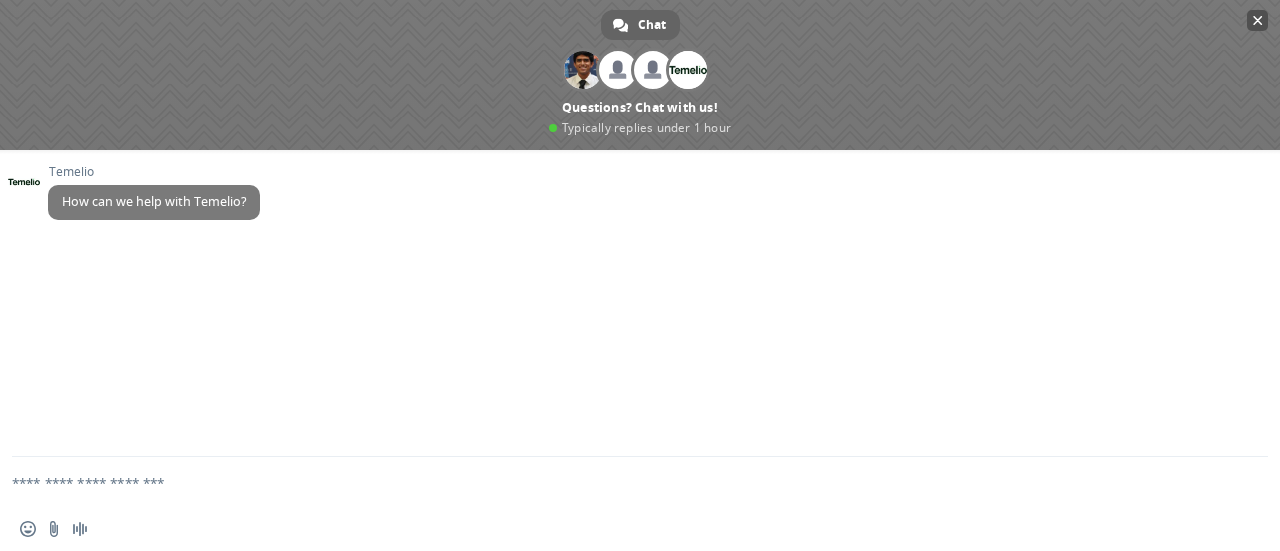 click at bounding box center [1257, 20] 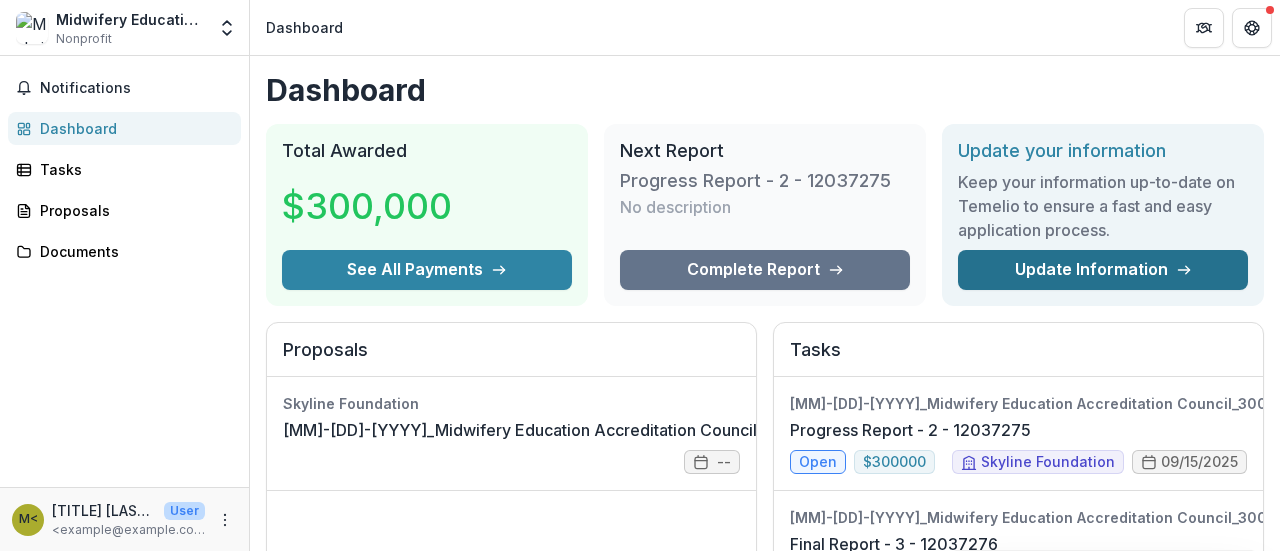 click on "Update Information" at bounding box center [1103, 270] 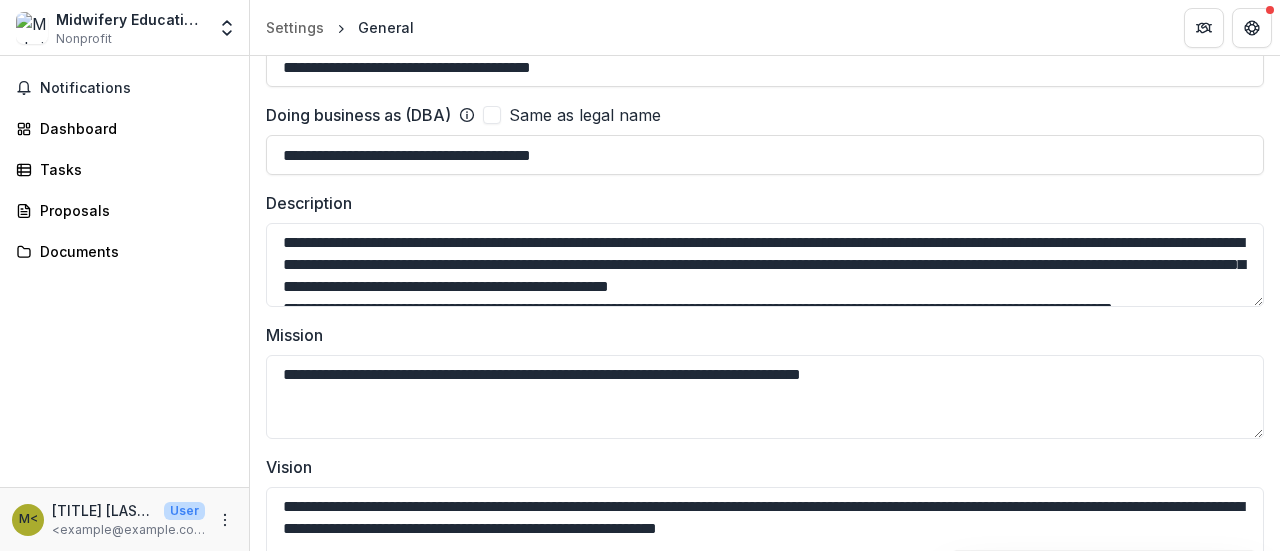 scroll, scrollTop: 234, scrollLeft: 0, axis: vertical 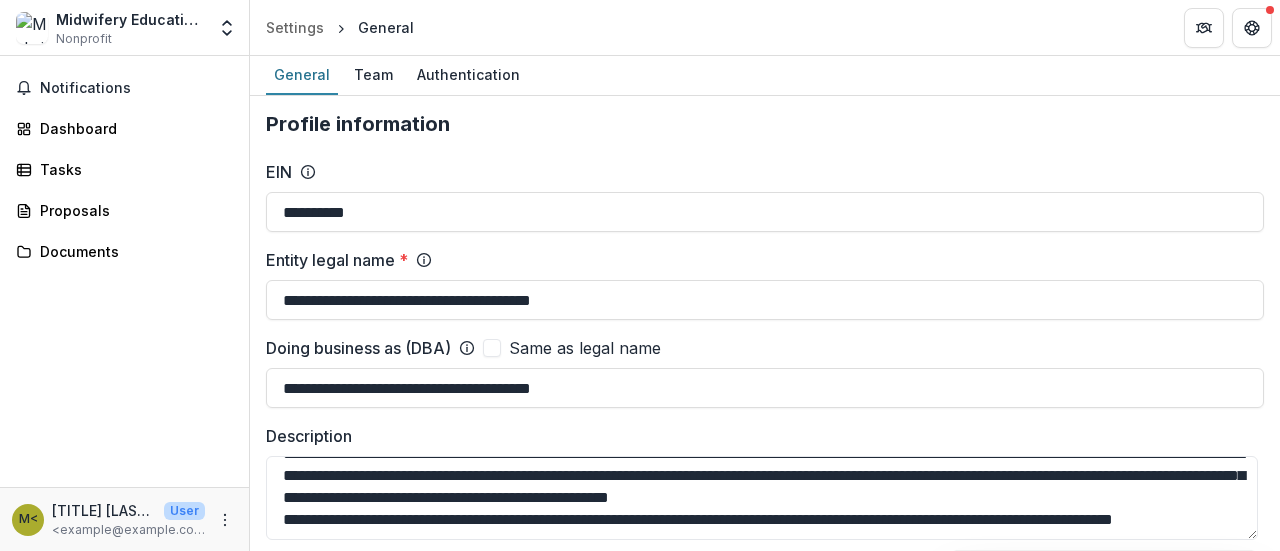 click on "Nonprofit" at bounding box center (84, 39) 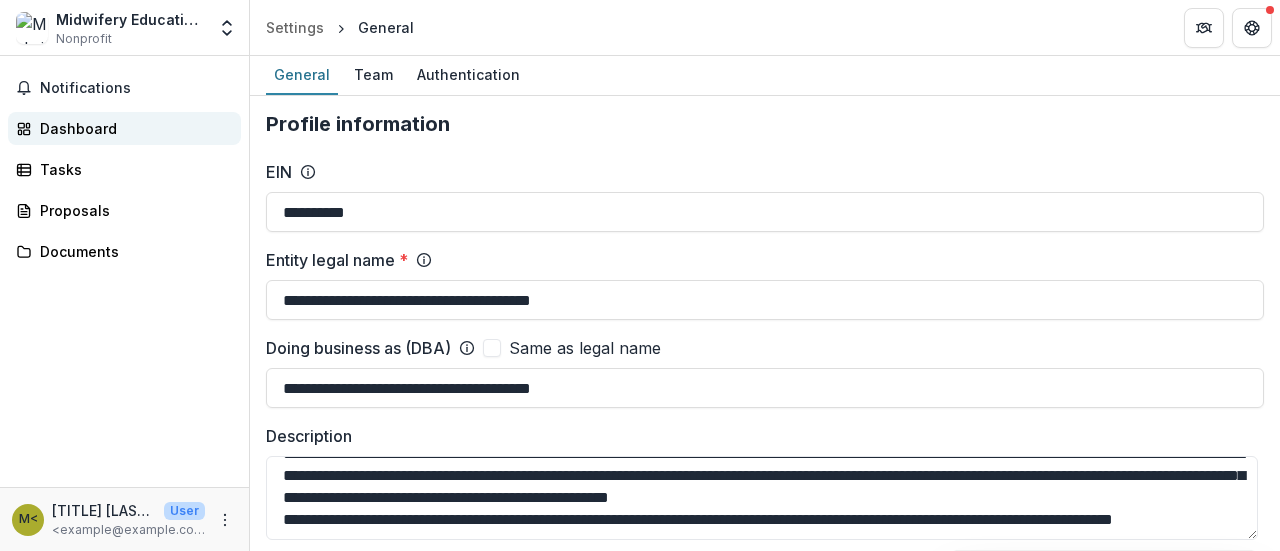 click on "Dashboard" at bounding box center (132, 128) 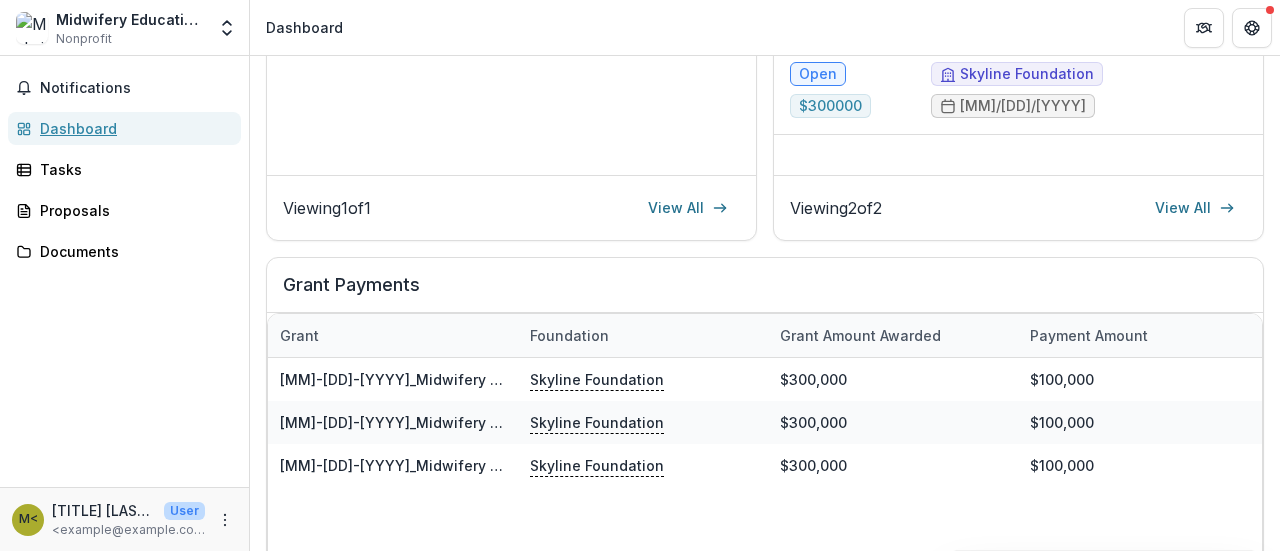 scroll, scrollTop: 737, scrollLeft: 0, axis: vertical 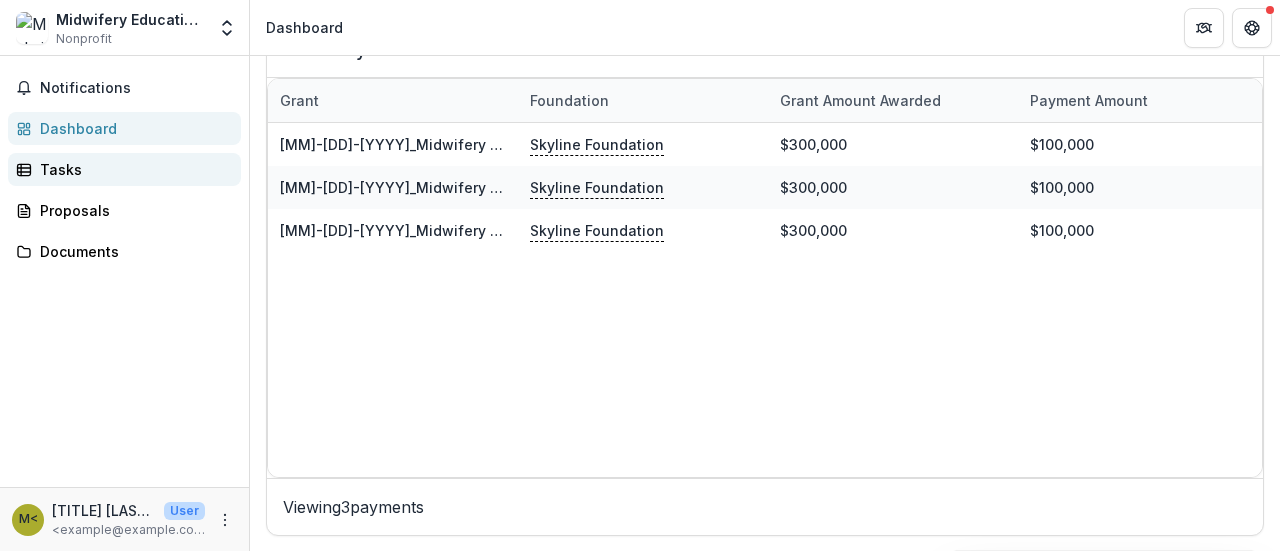 click on "Tasks" at bounding box center (124, 169) 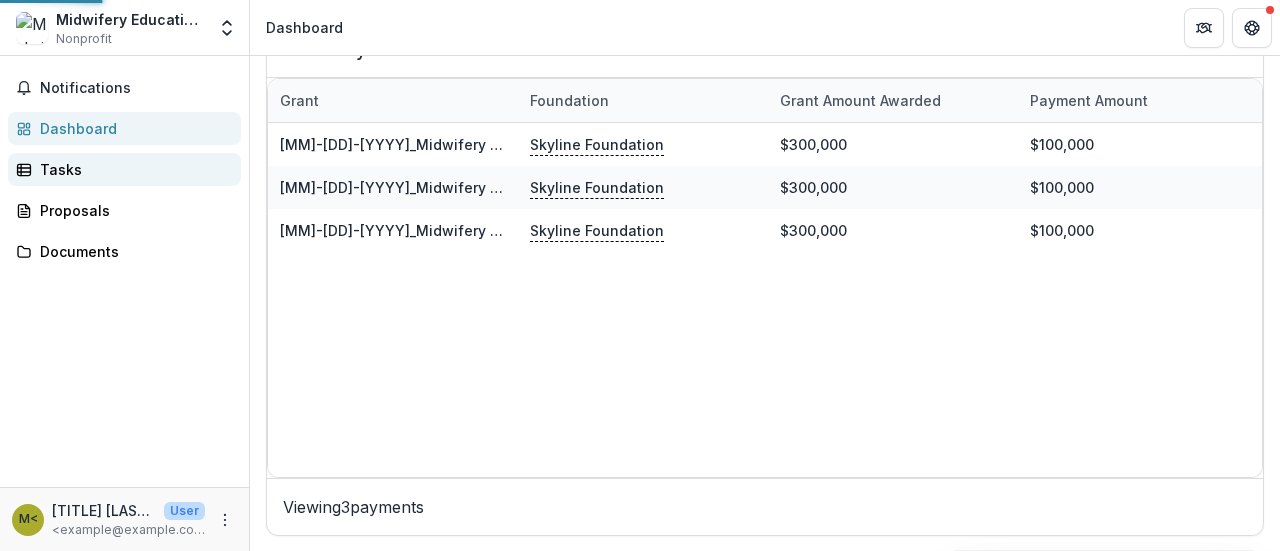 scroll, scrollTop: 0, scrollLeft: 0, axis: both 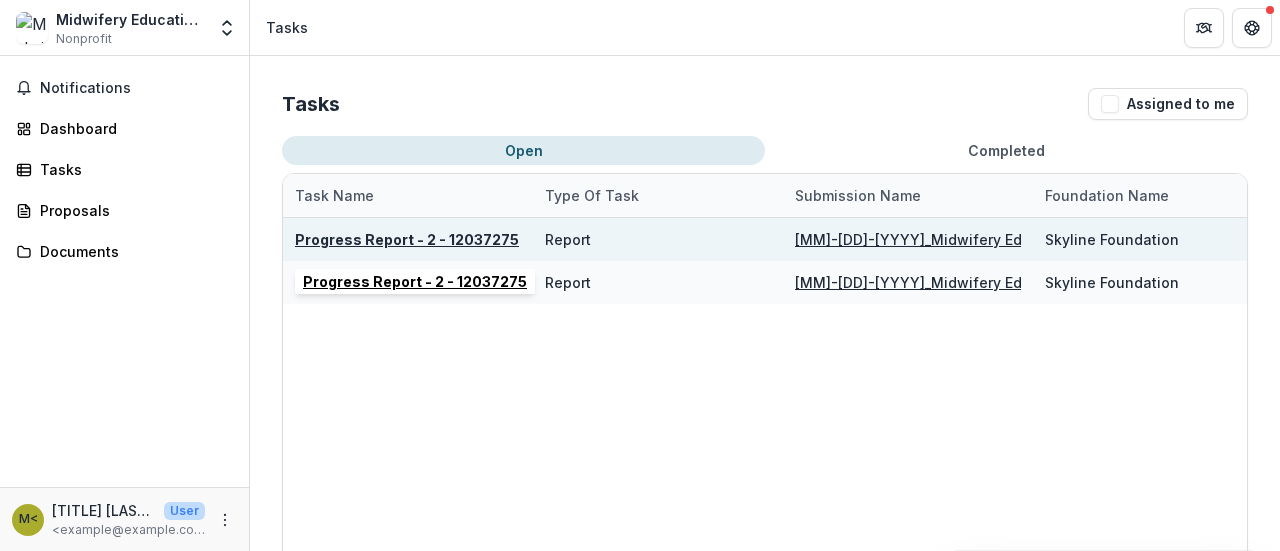 click on "Progress Report - 2 - 12037275" at bounding box center (407, 239) 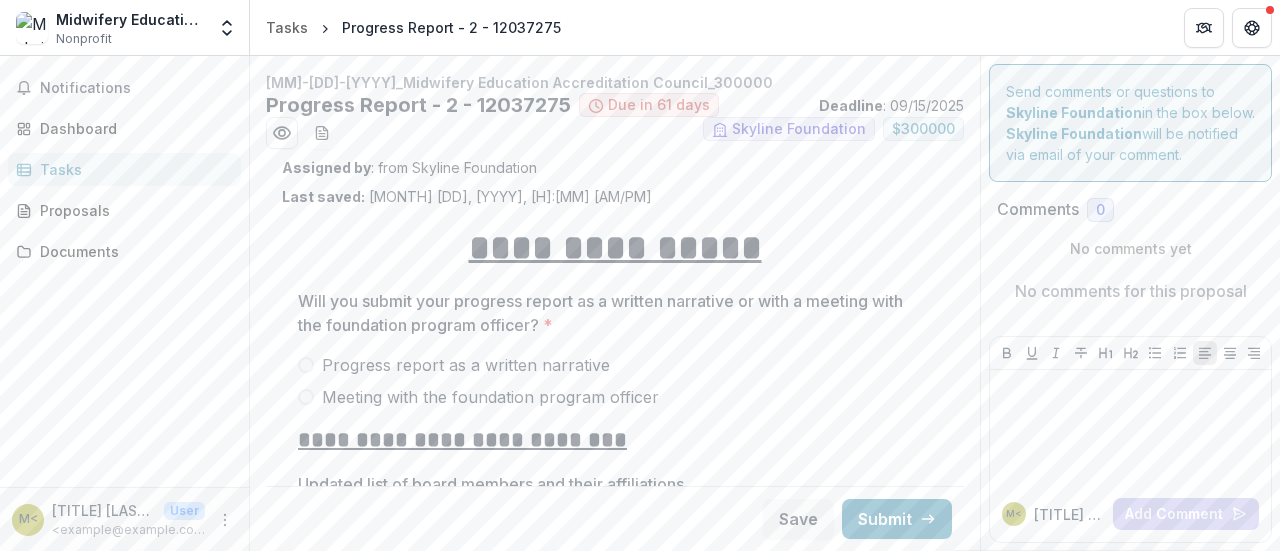 click on "Midwifery Education Accreditation Council Nonprofit" at bounding box center [130, 28] 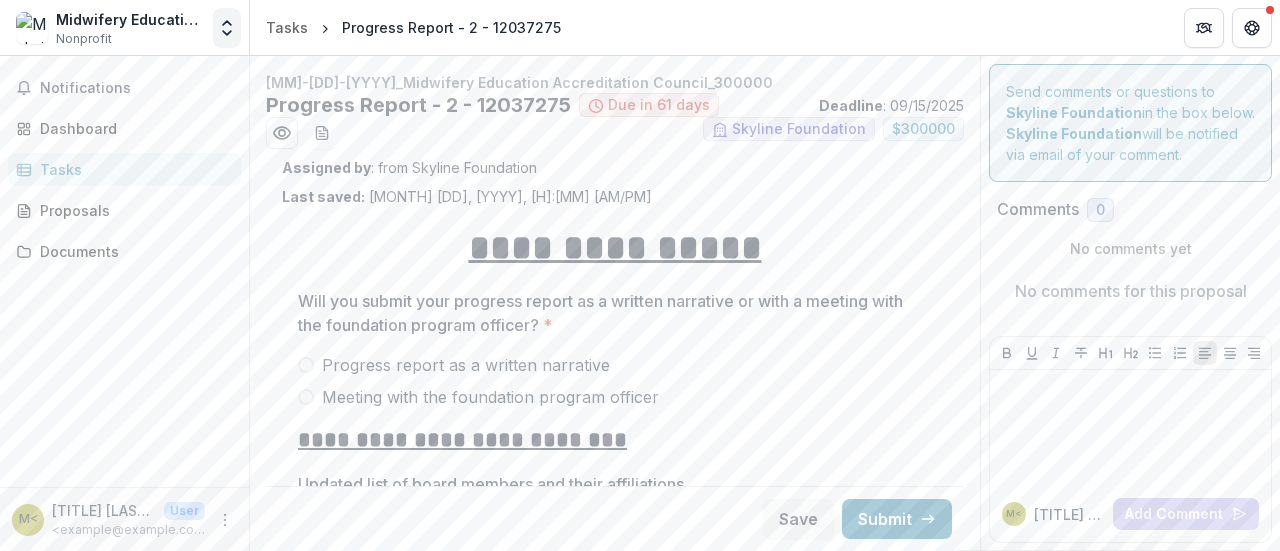 click 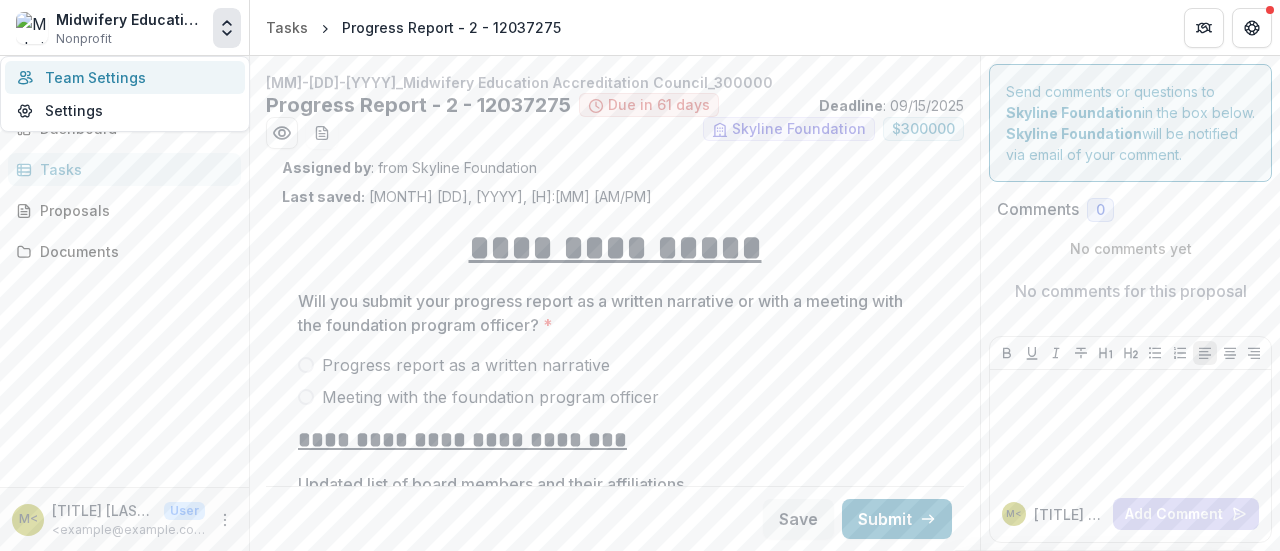 click on "Team Settings" at bounding box center [125, 77] 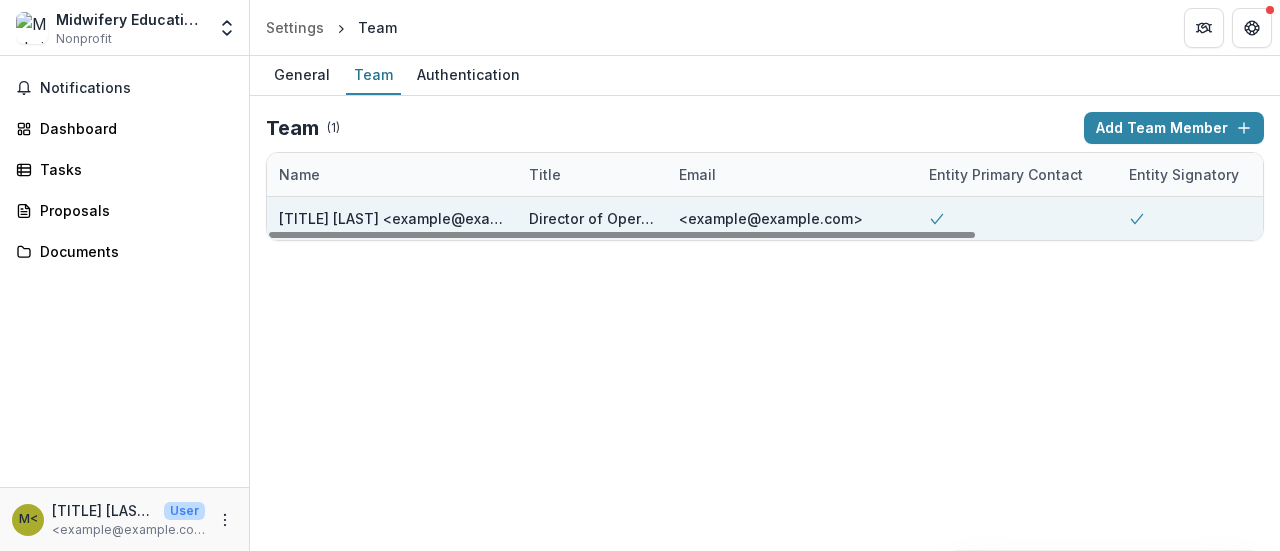 click at bounding box center (1217, 218) 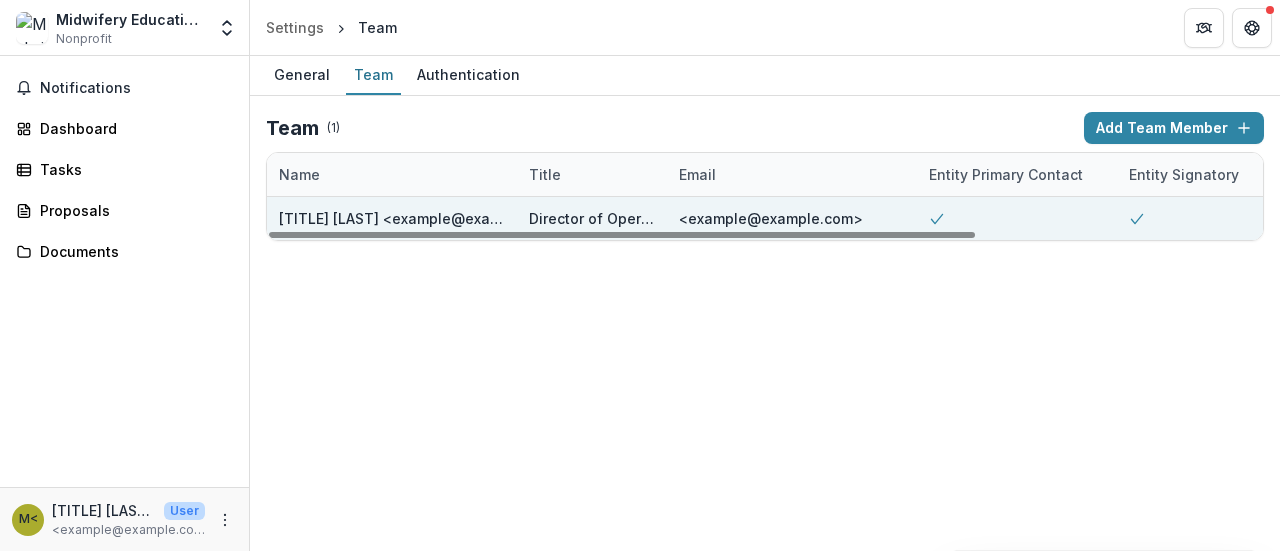 click on "[TITLE] [LAST] <example@example.com>" at bounding box center [392, 218] 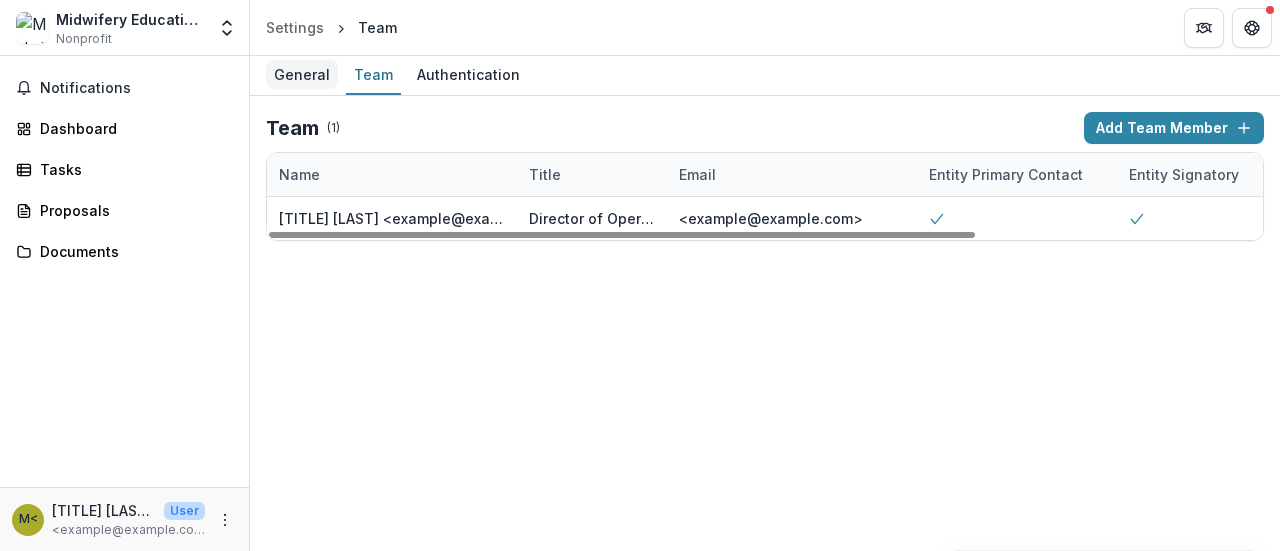 click on "General" at bounding box center (302, 74) 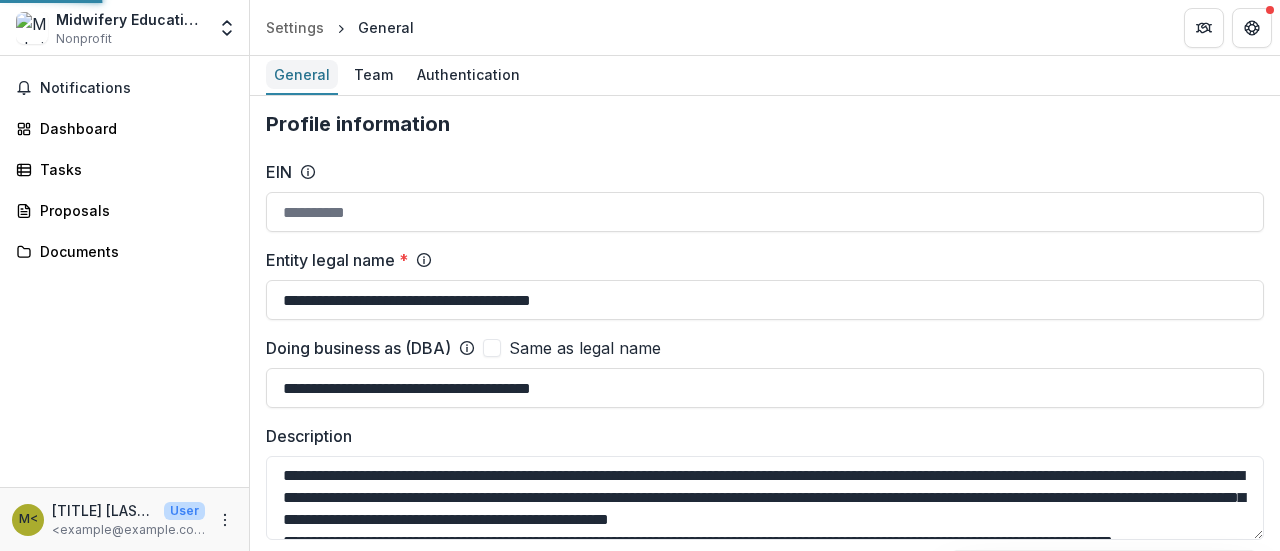 type on "**********" 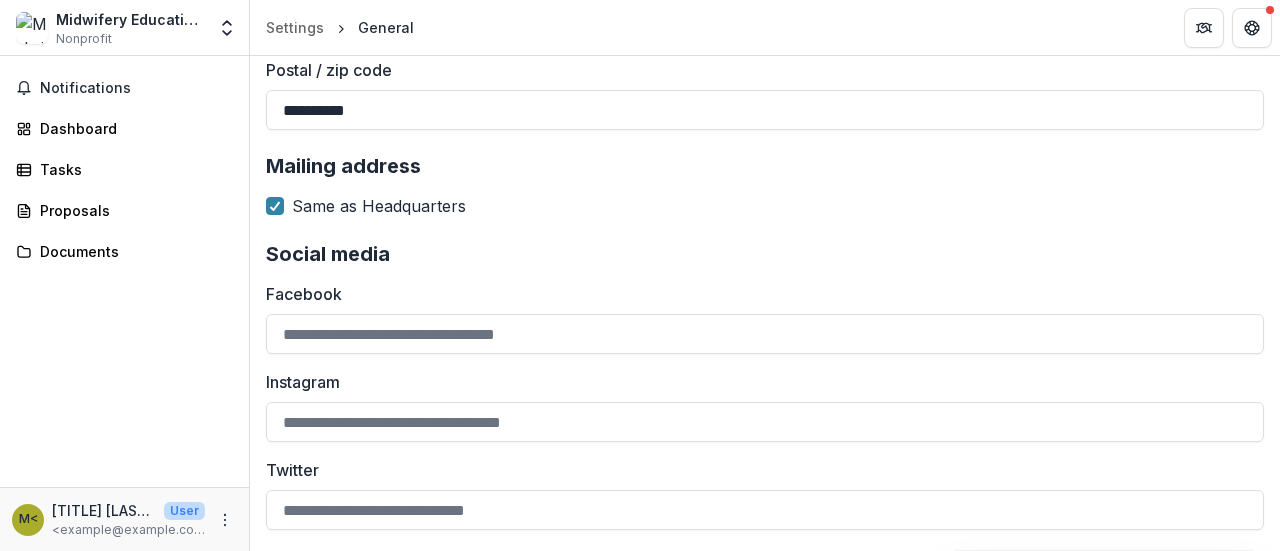 scroll, scrollTop: 2310, scrollLeft: 0, axis: vertical 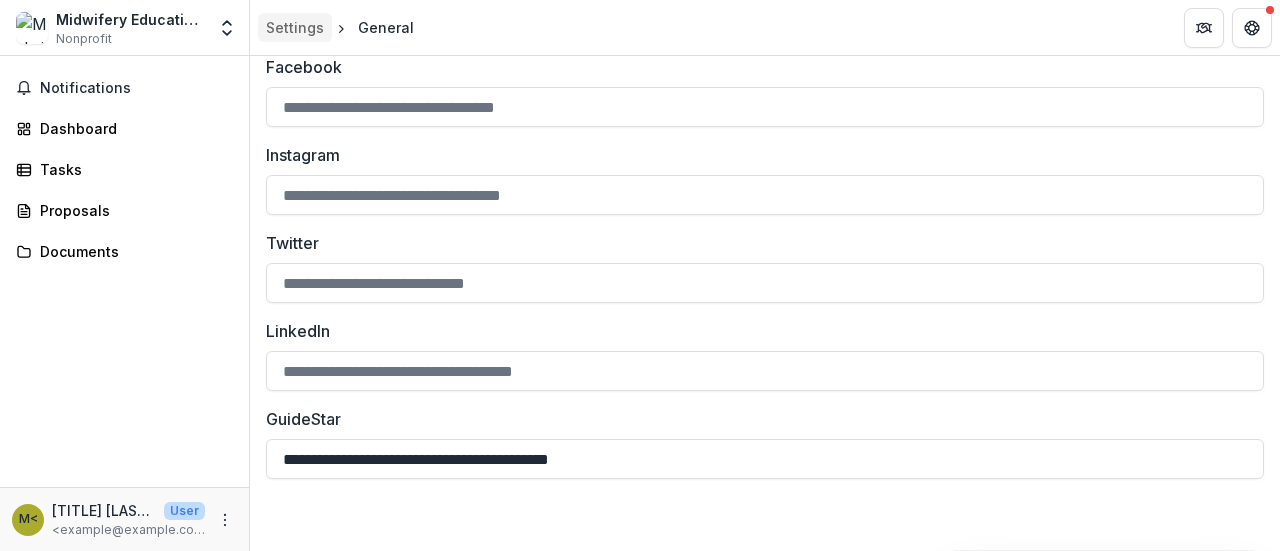 click on "Settings" at bounding box center (295, 27) 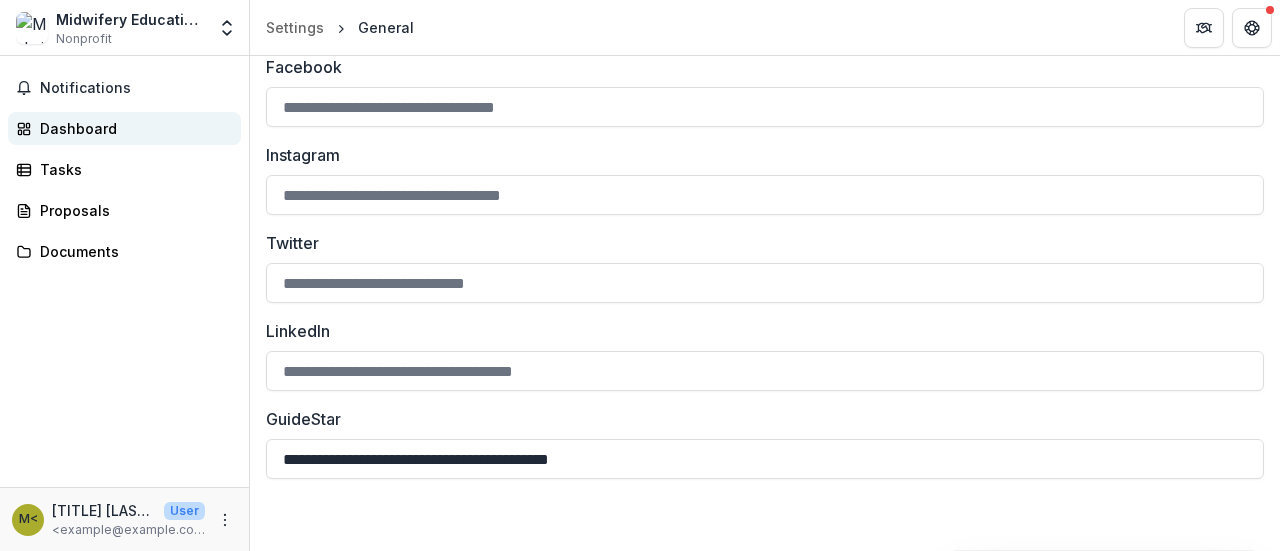 click on "Dashboard" at bounding box center [132, 128] 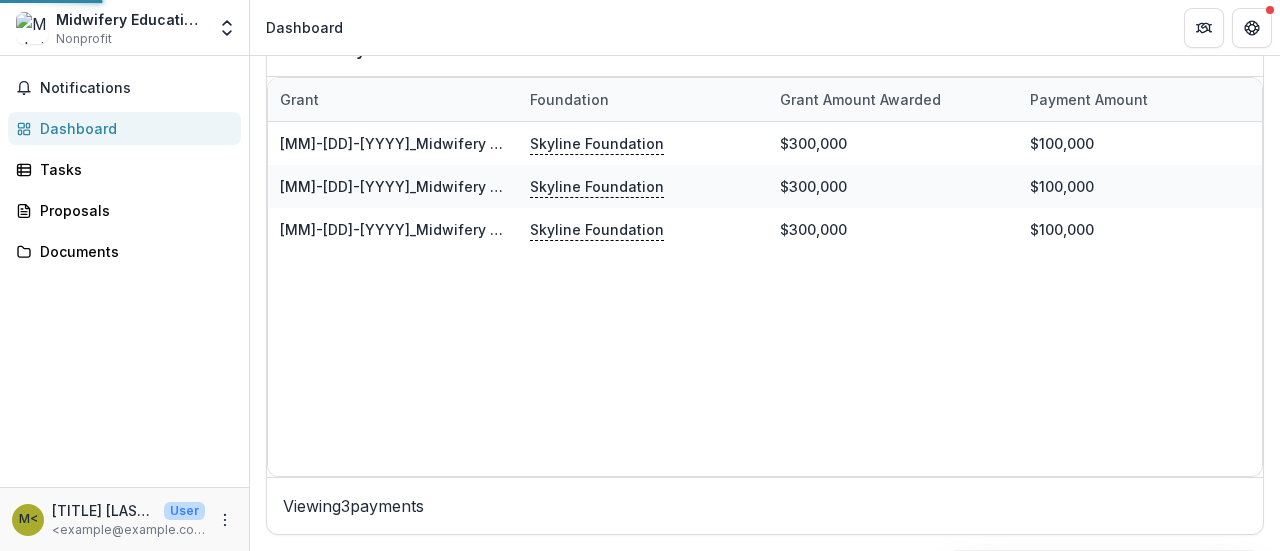 scroll, scrollTop: 737, scrollLeft: 0, axis: vertical 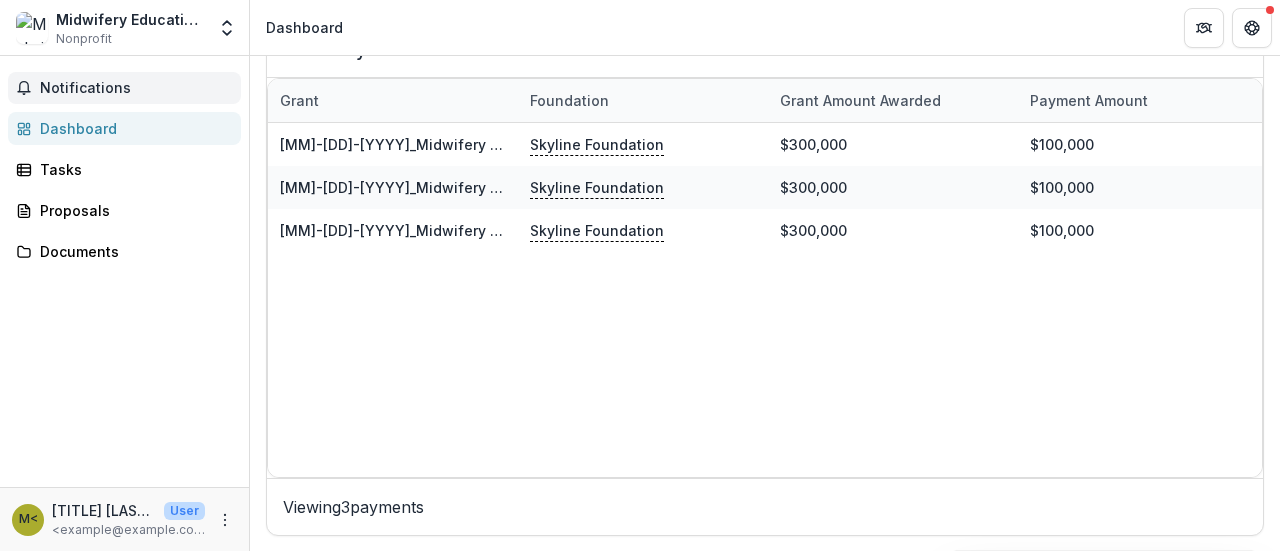 click on "Notifications" at bounding box center [136, 88] 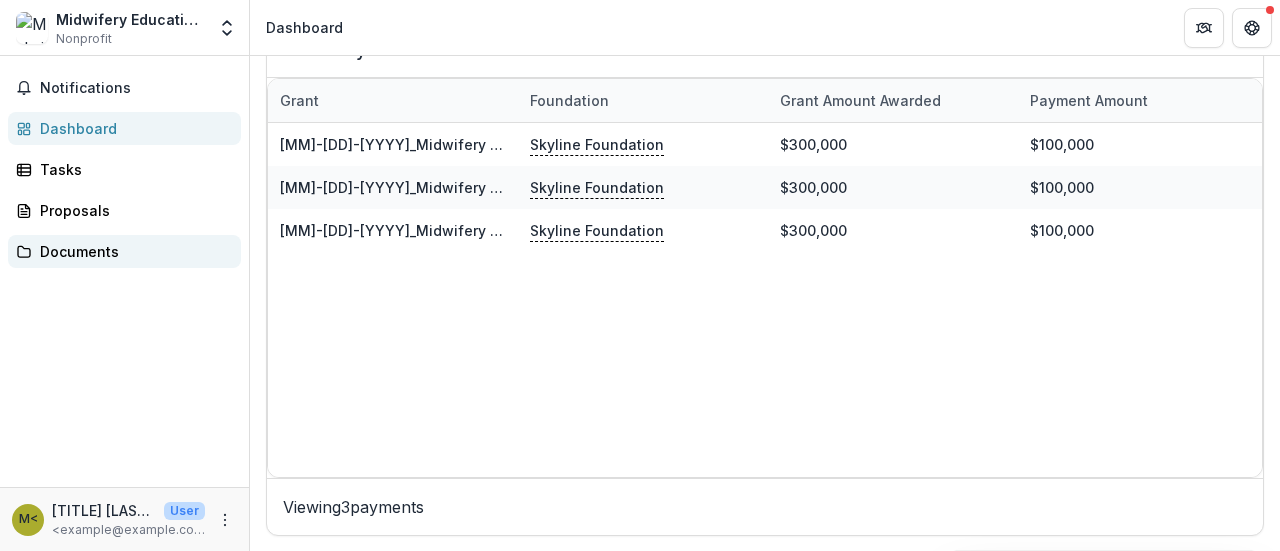 click on "Documents" at bounding box center (132, 251) 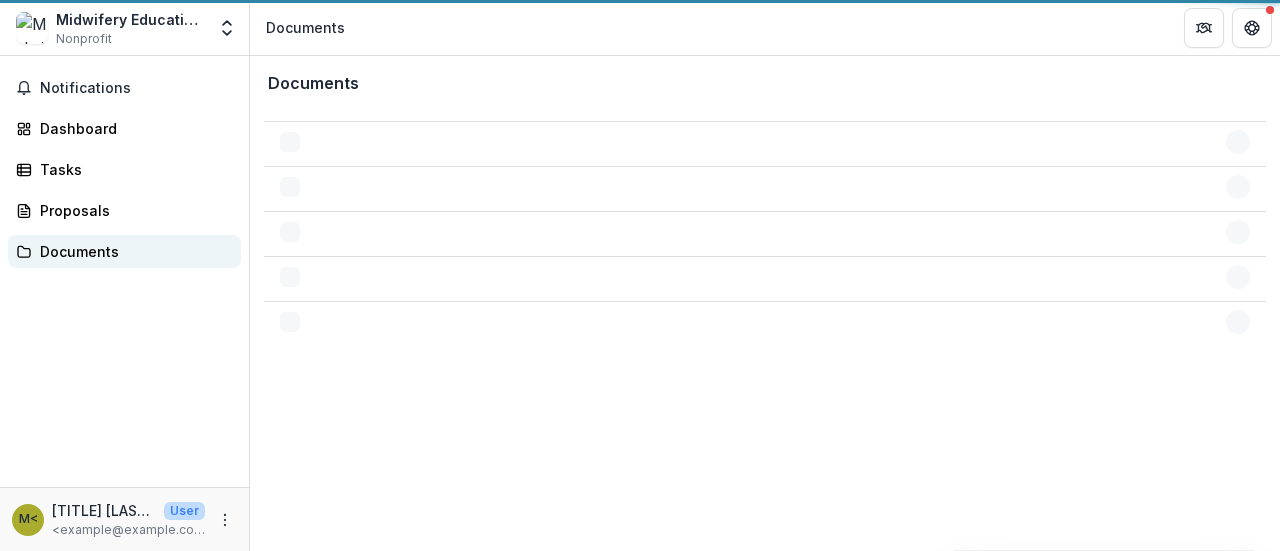 scroll, scrollTop: 0, scrollLeft: 0, axis: both 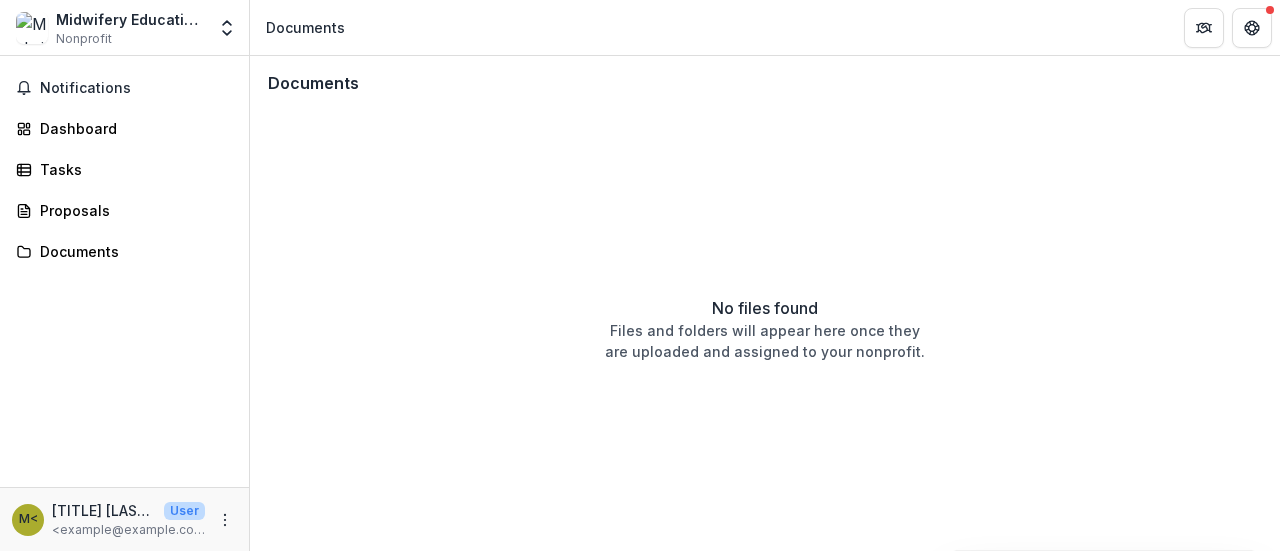 click on "Midwifery Education Accreditation Council" at bounding box center (130, 19) 